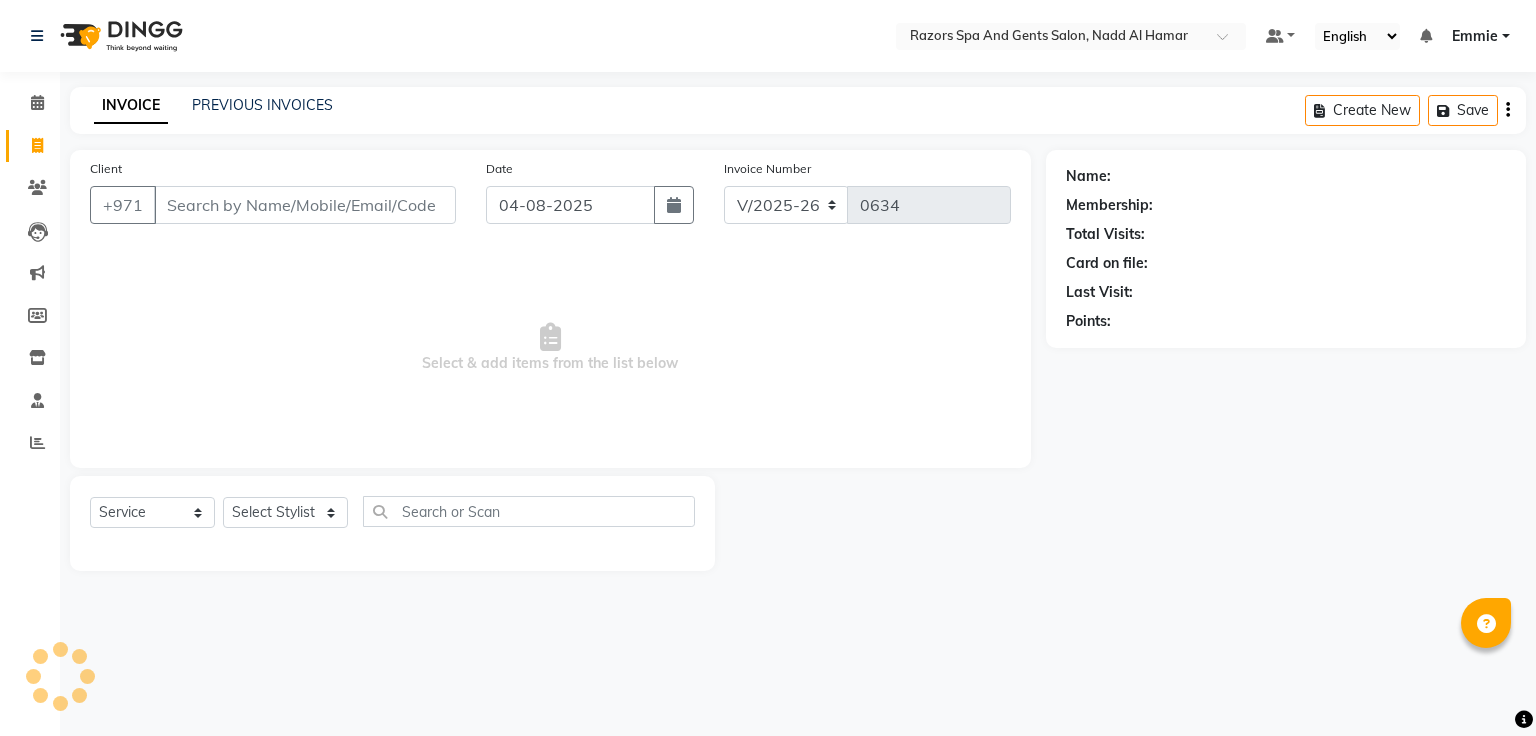 select on "8419" 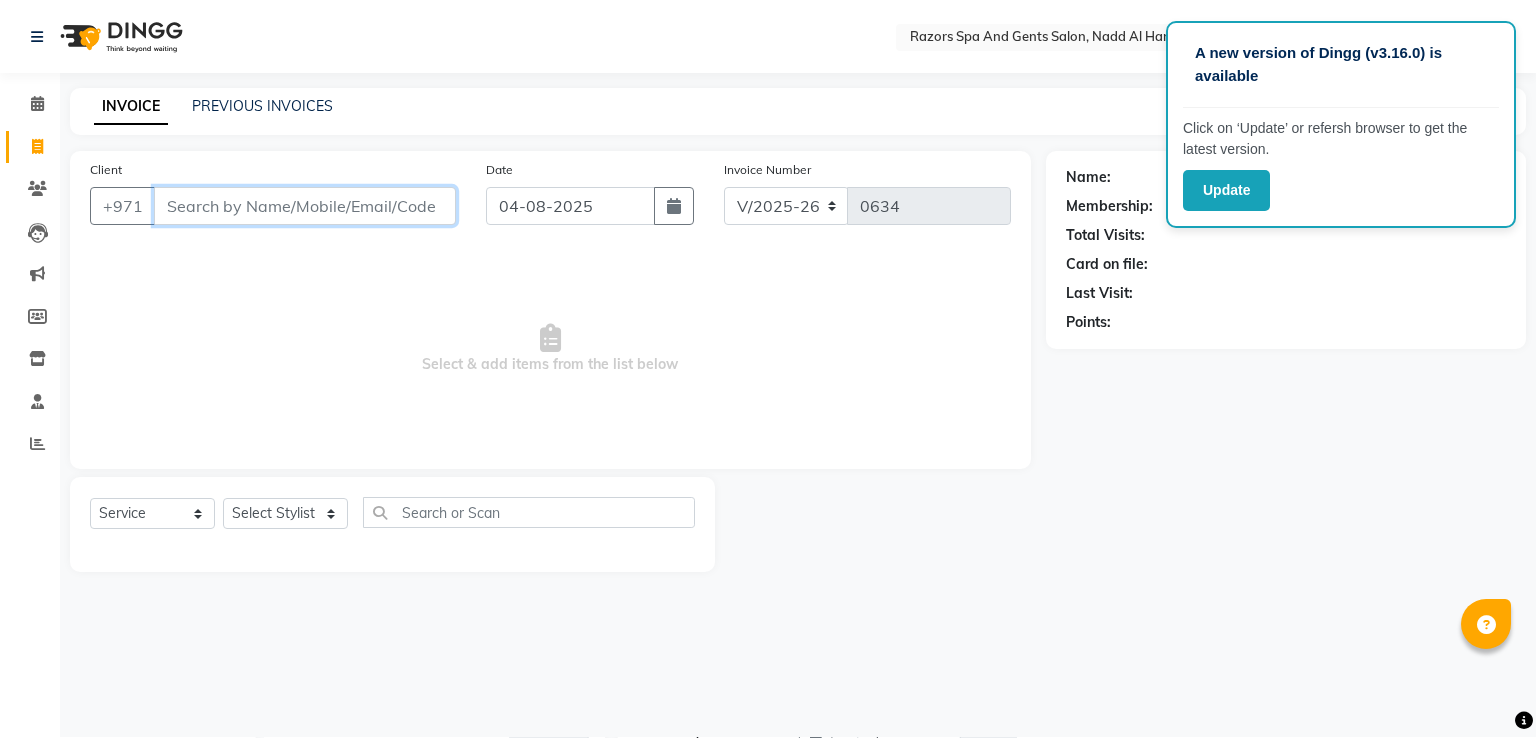 scroll, scrollTop: 0, scrollLeft: 0, axis: both 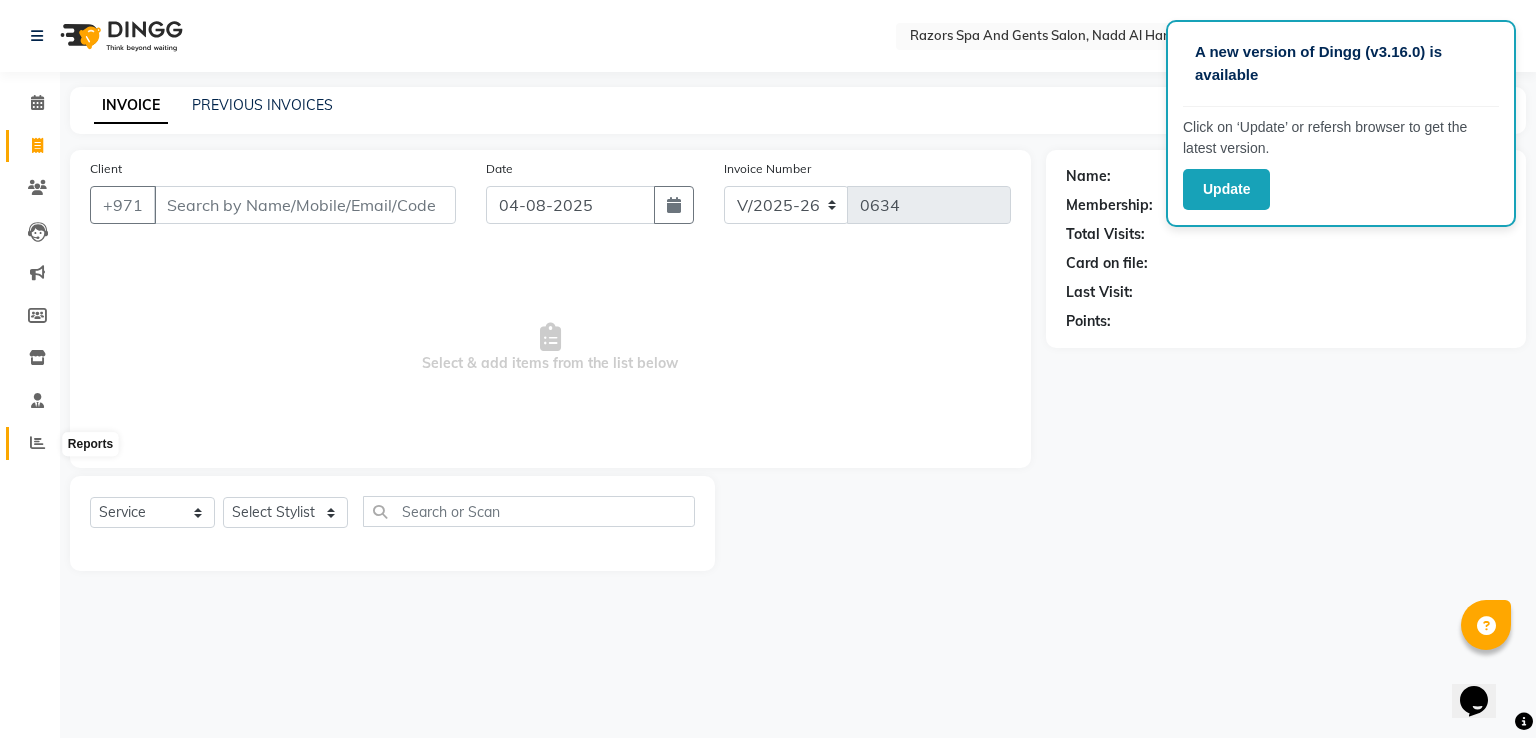 click 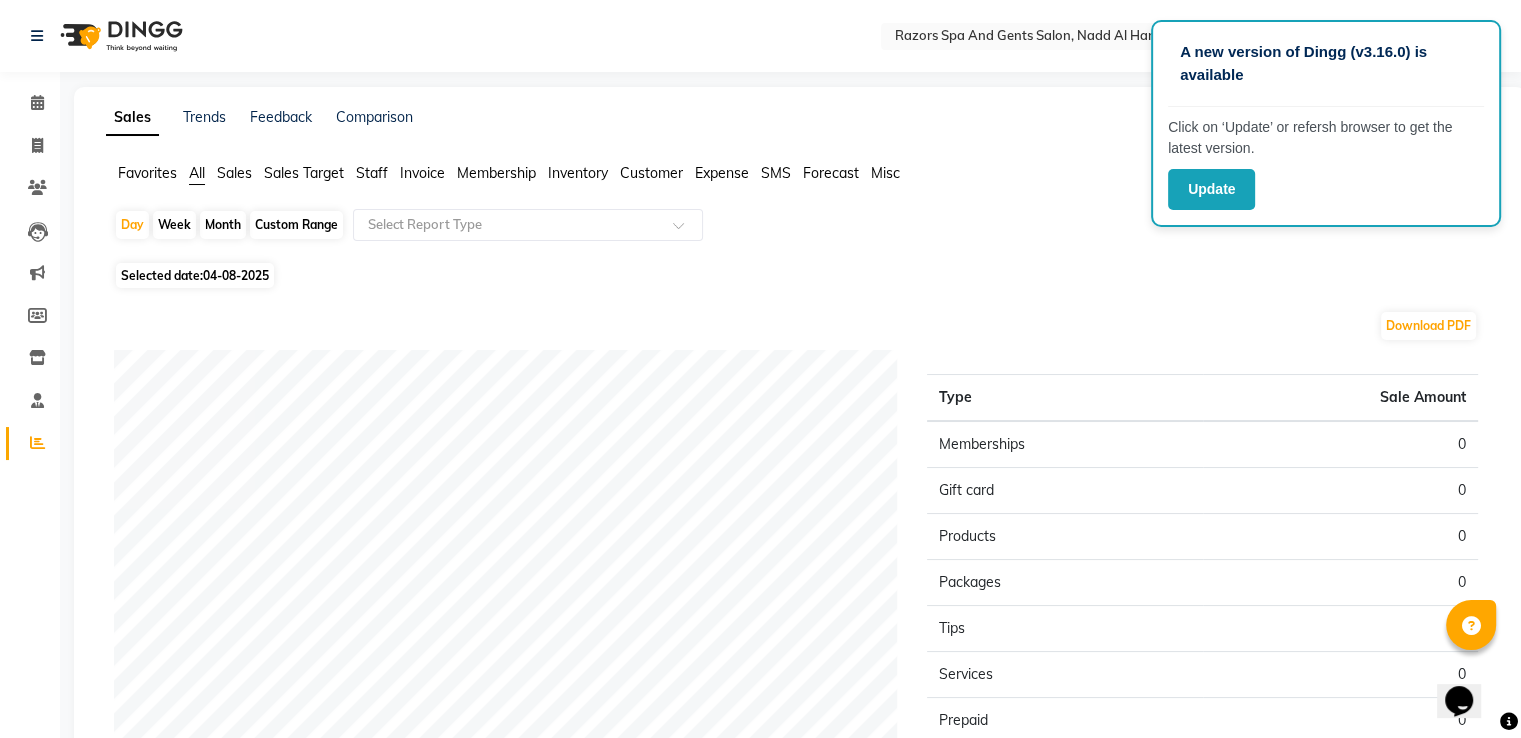 click on "04-08-2025" 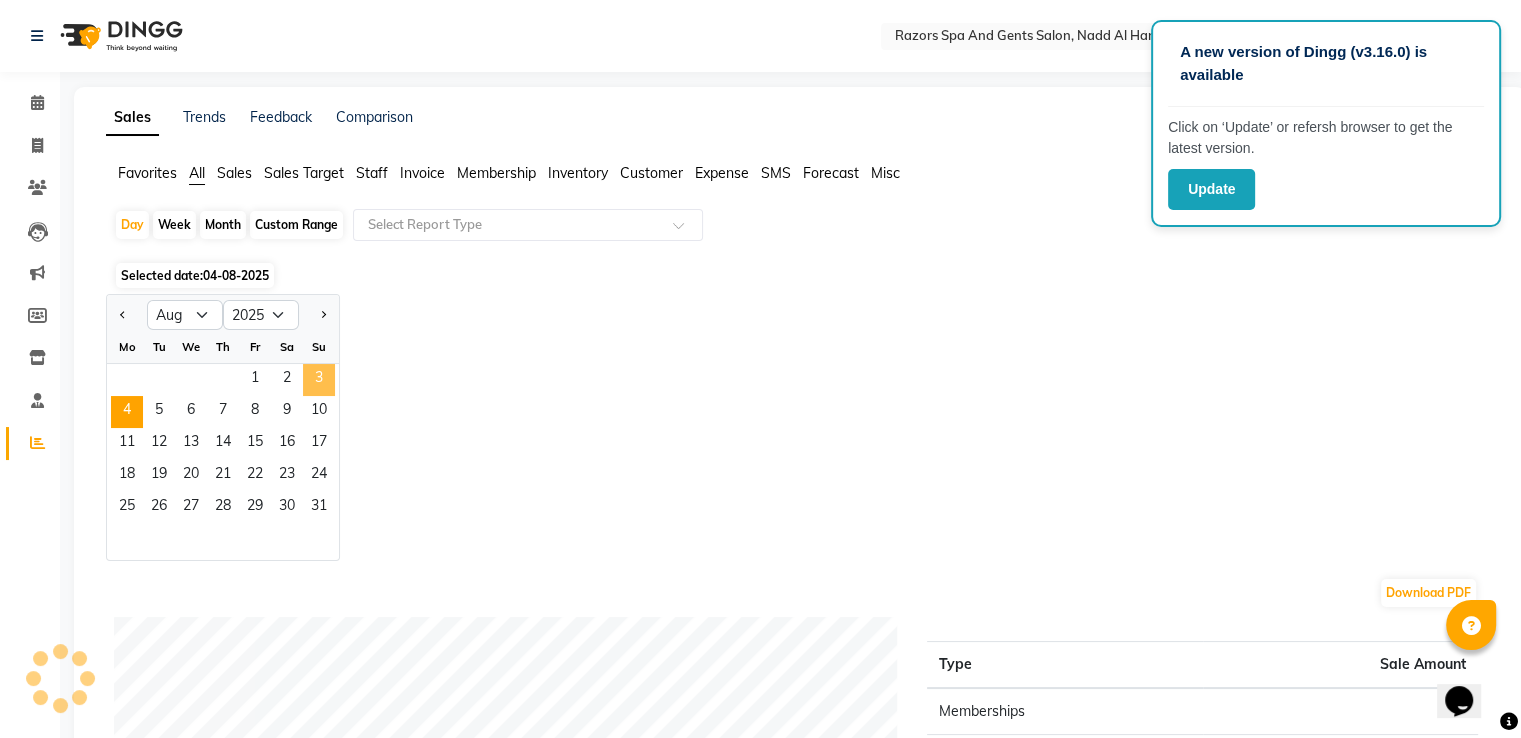 click on "3" 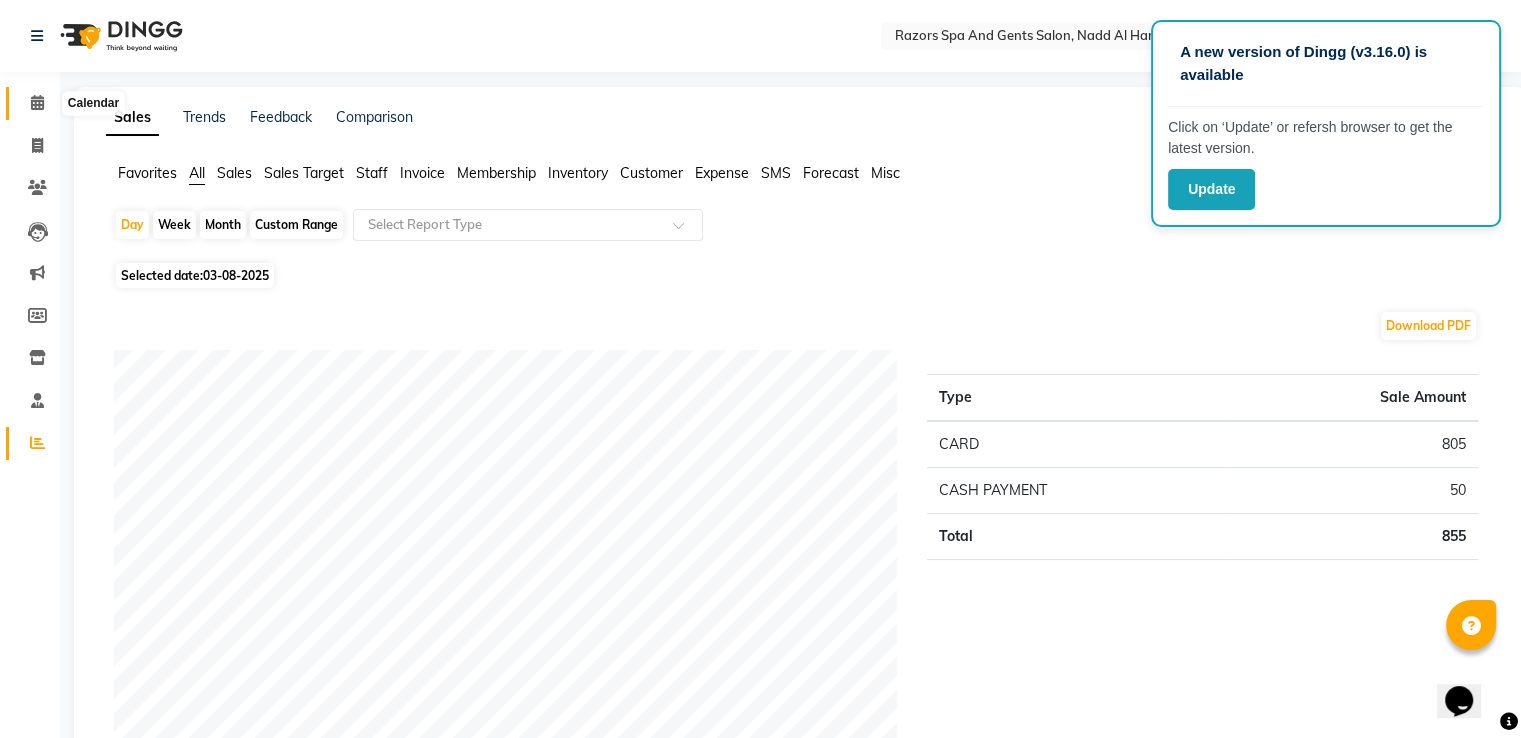 click 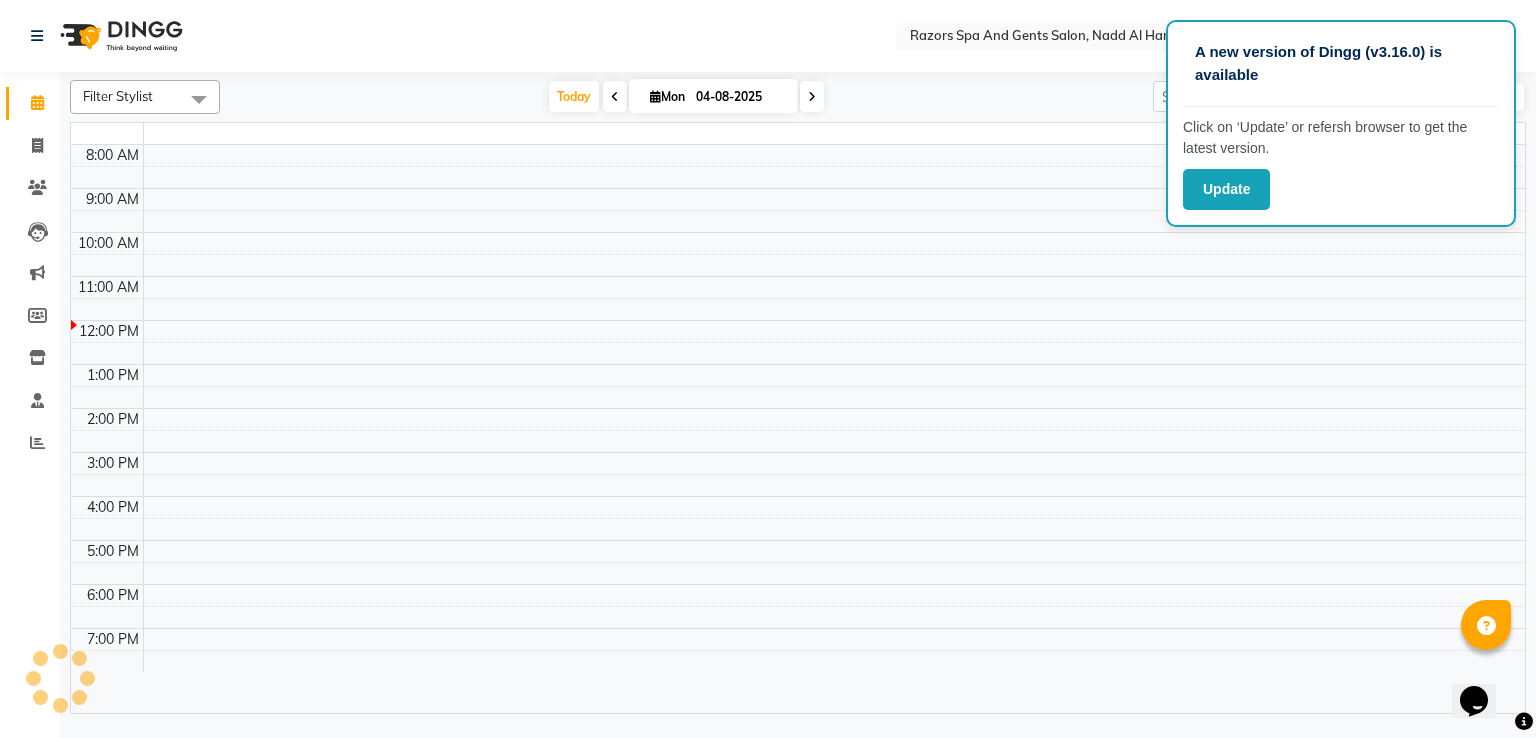 scroll, scrollTop: 88, scrollLeft: 0, axis: vertical 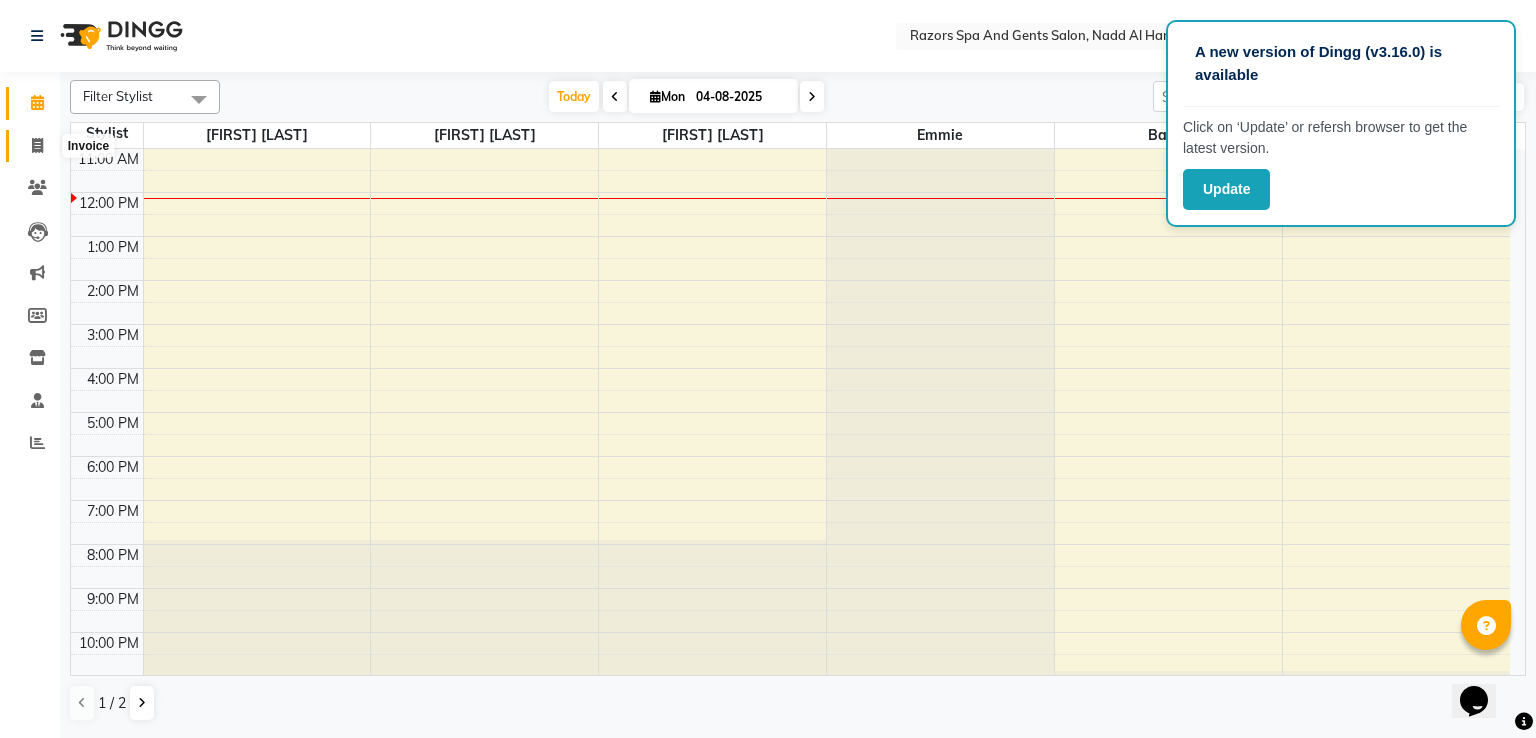 click 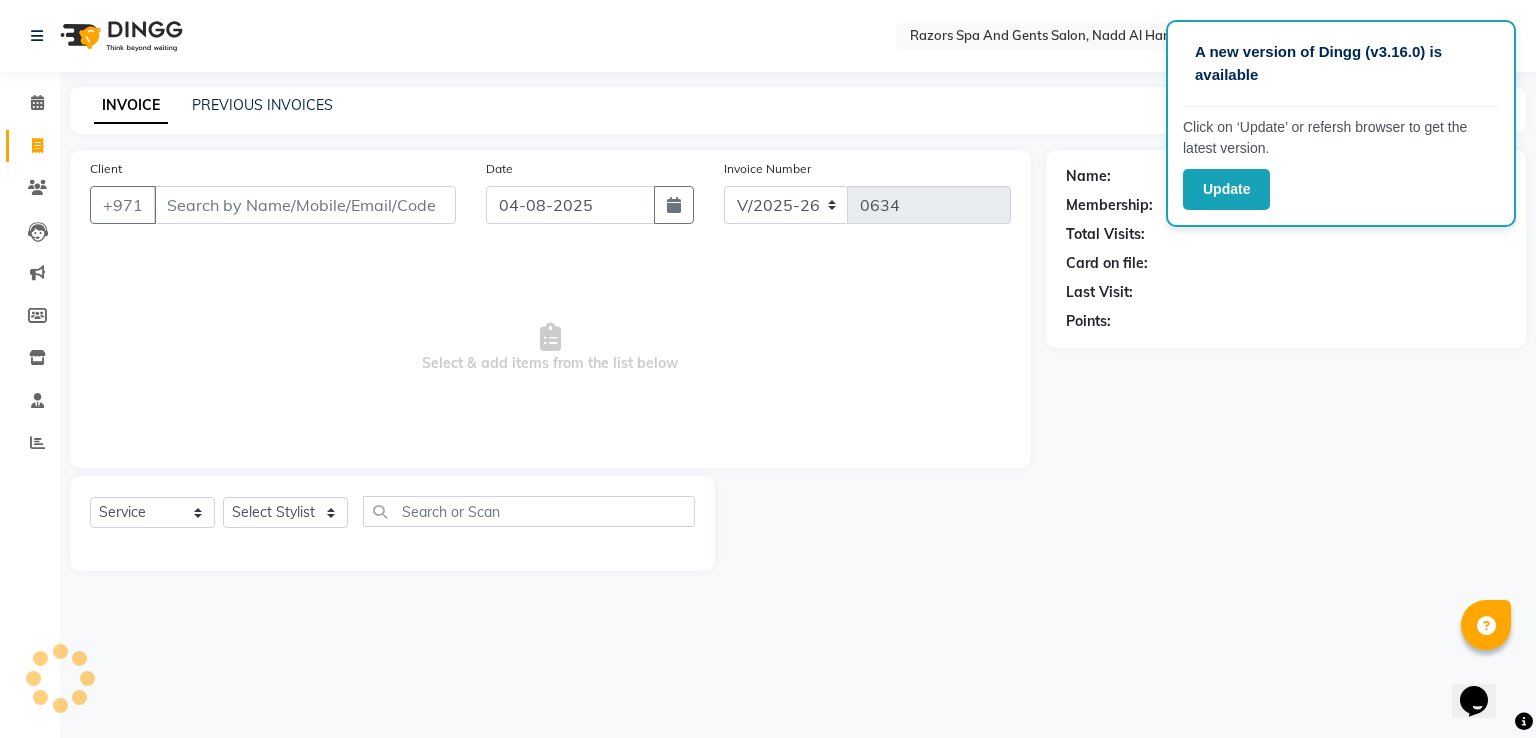 click on "Client" at bounding box center [305, 205] 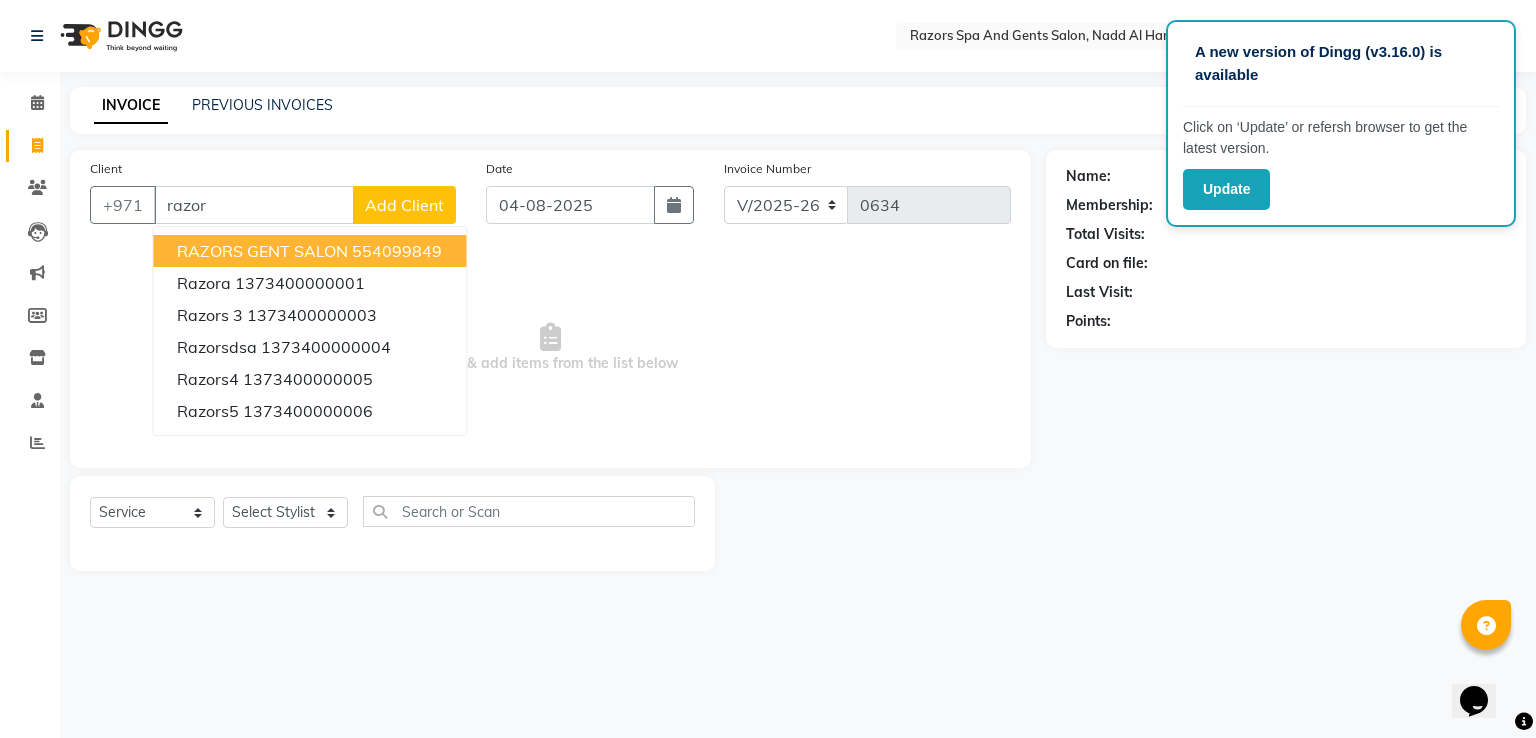 click on "554099849" at bounding box center [397, 251] 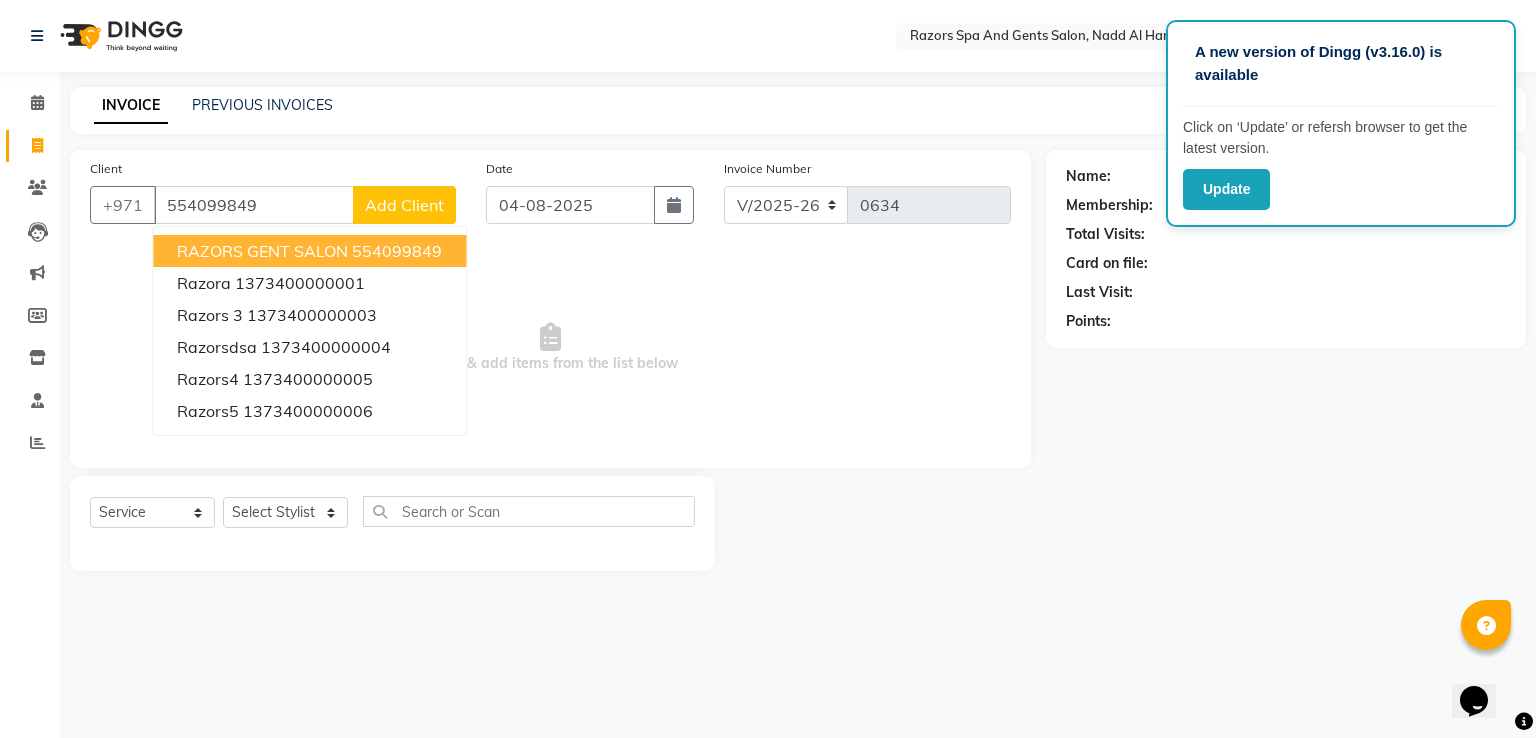 type on "554099849" 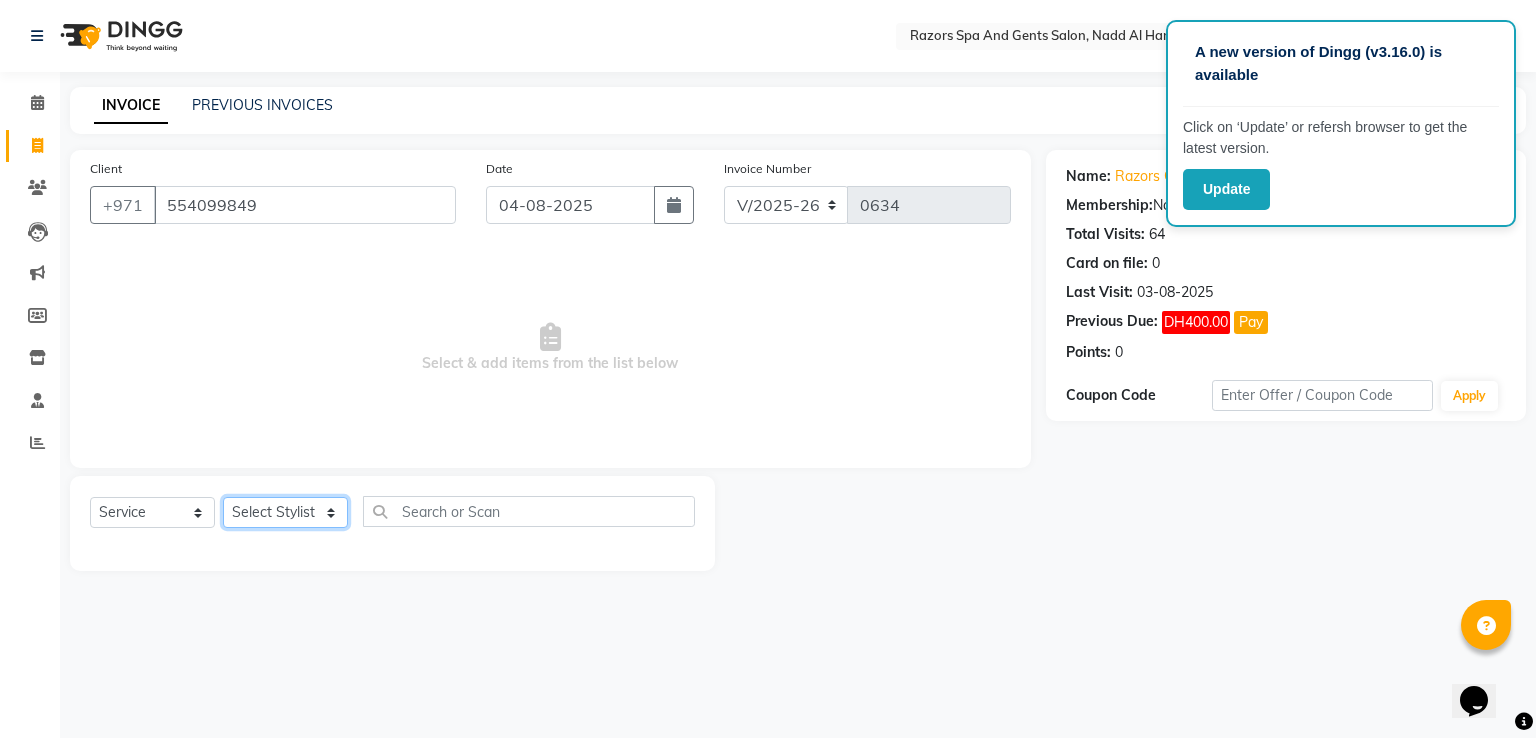 click on "Select Stylist [FIRST] [LAST] [FIRST] [FIRST] [FIRST] [LAST] [FIRST] [LAST]" 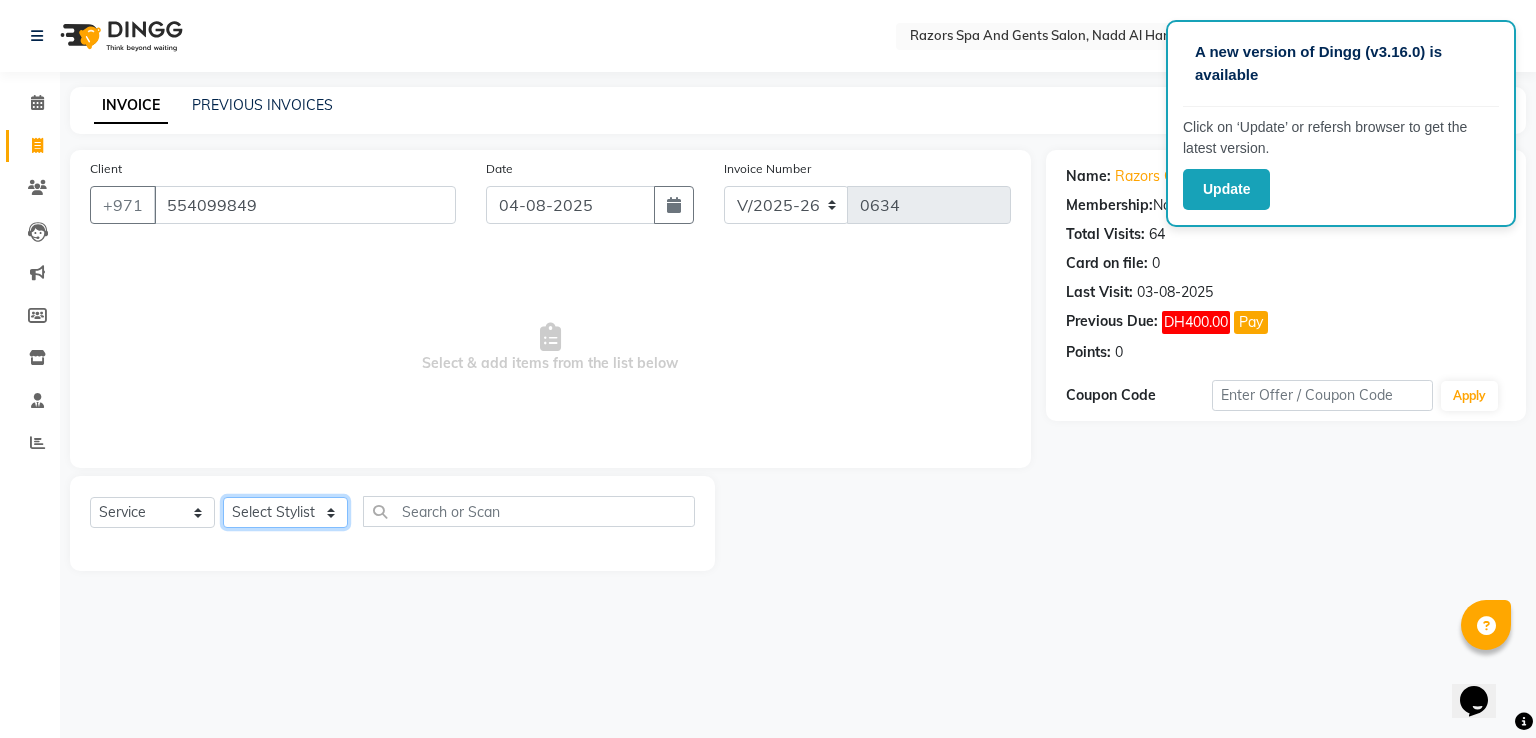 select on "81371" 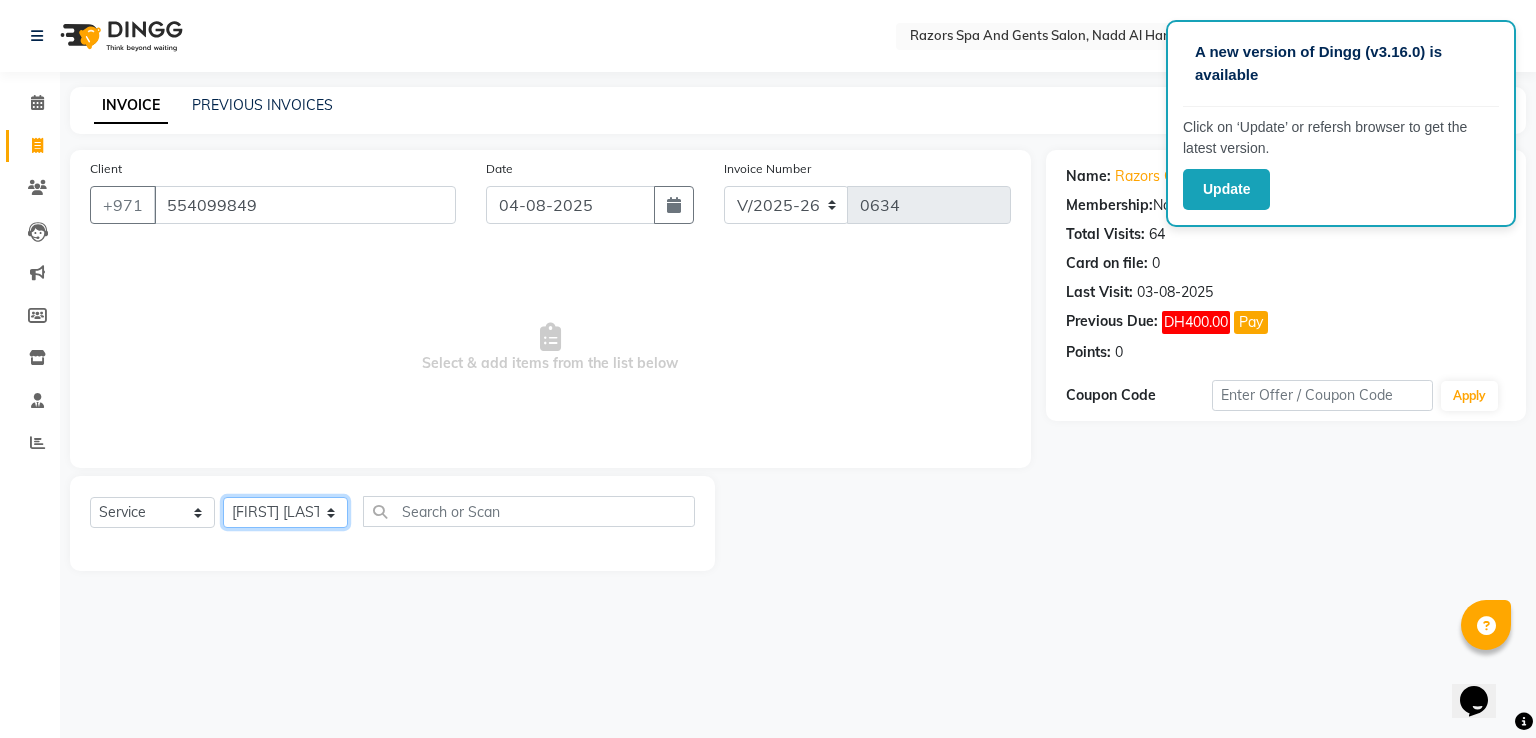 click on "Select Stylist [FIRST] [LAST] [FIRST] [FIRST] [FIRST] [LAST] [FIRST] [LAST]" 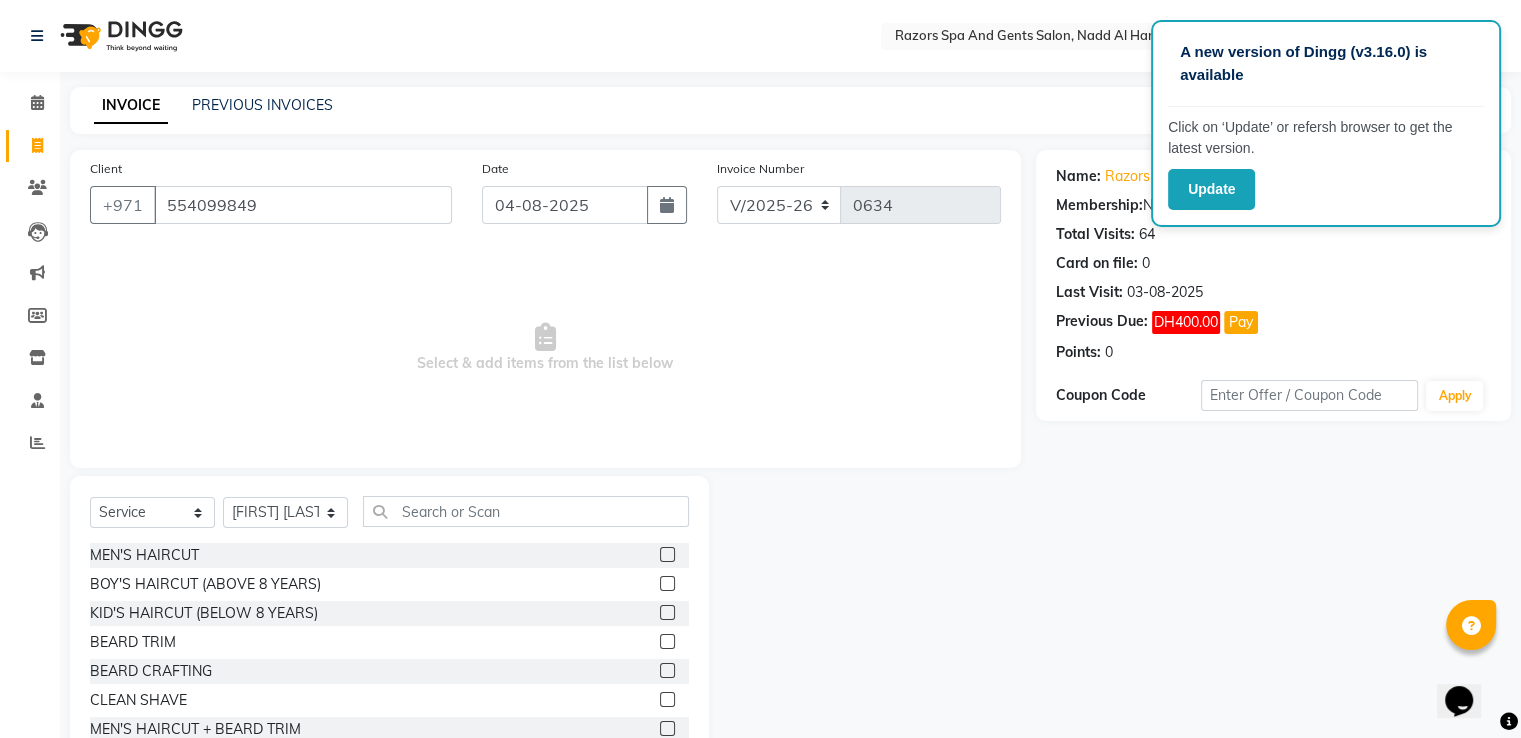 click 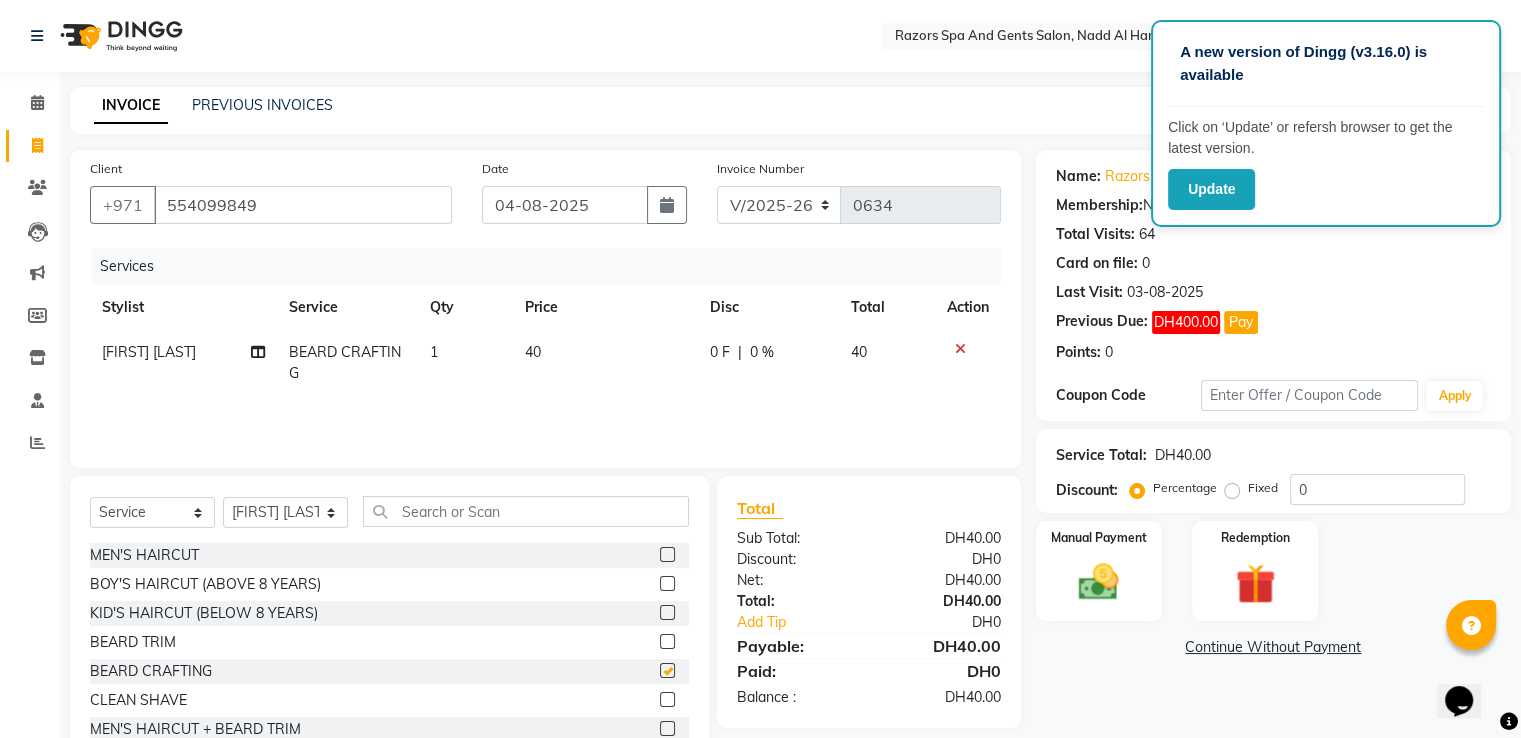 checkbox on "false" 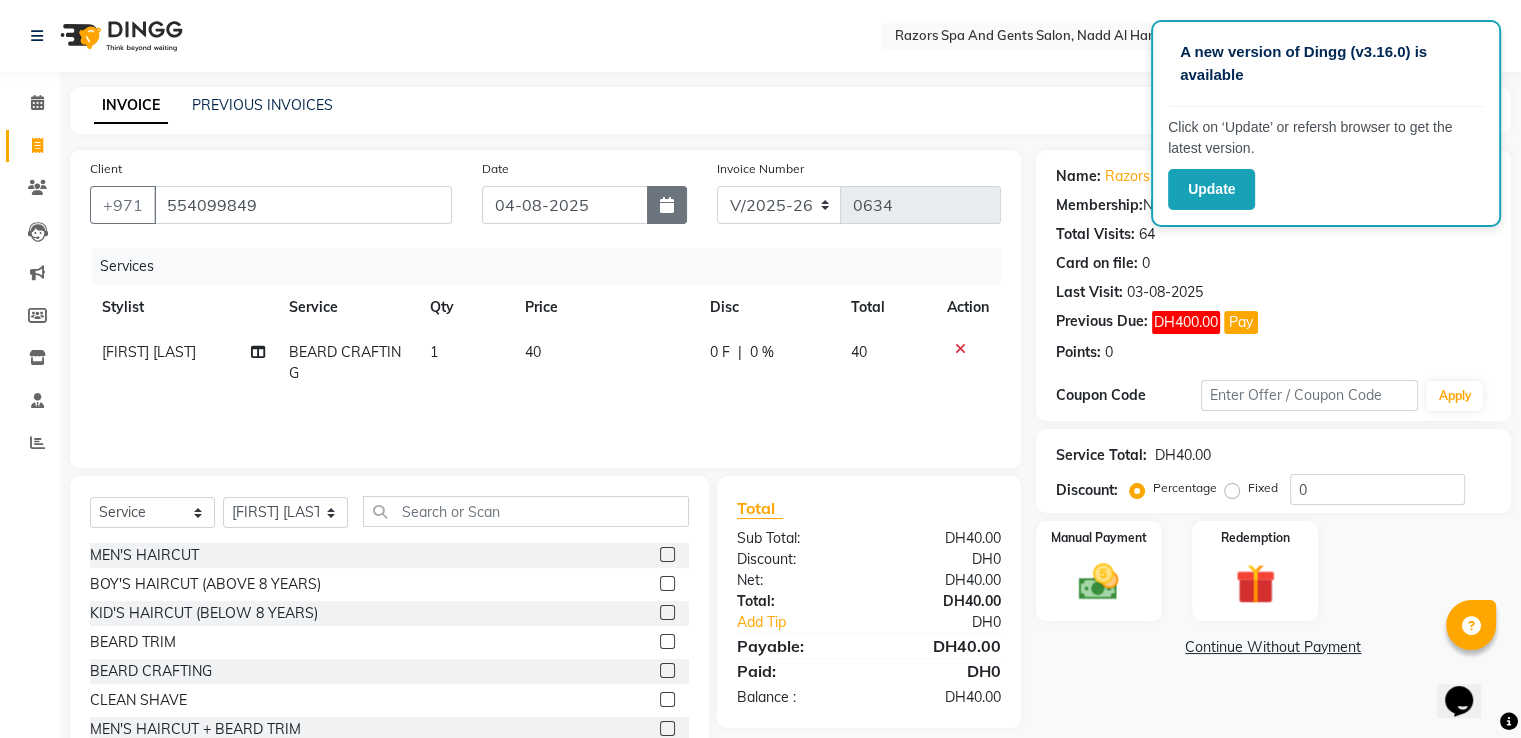 click 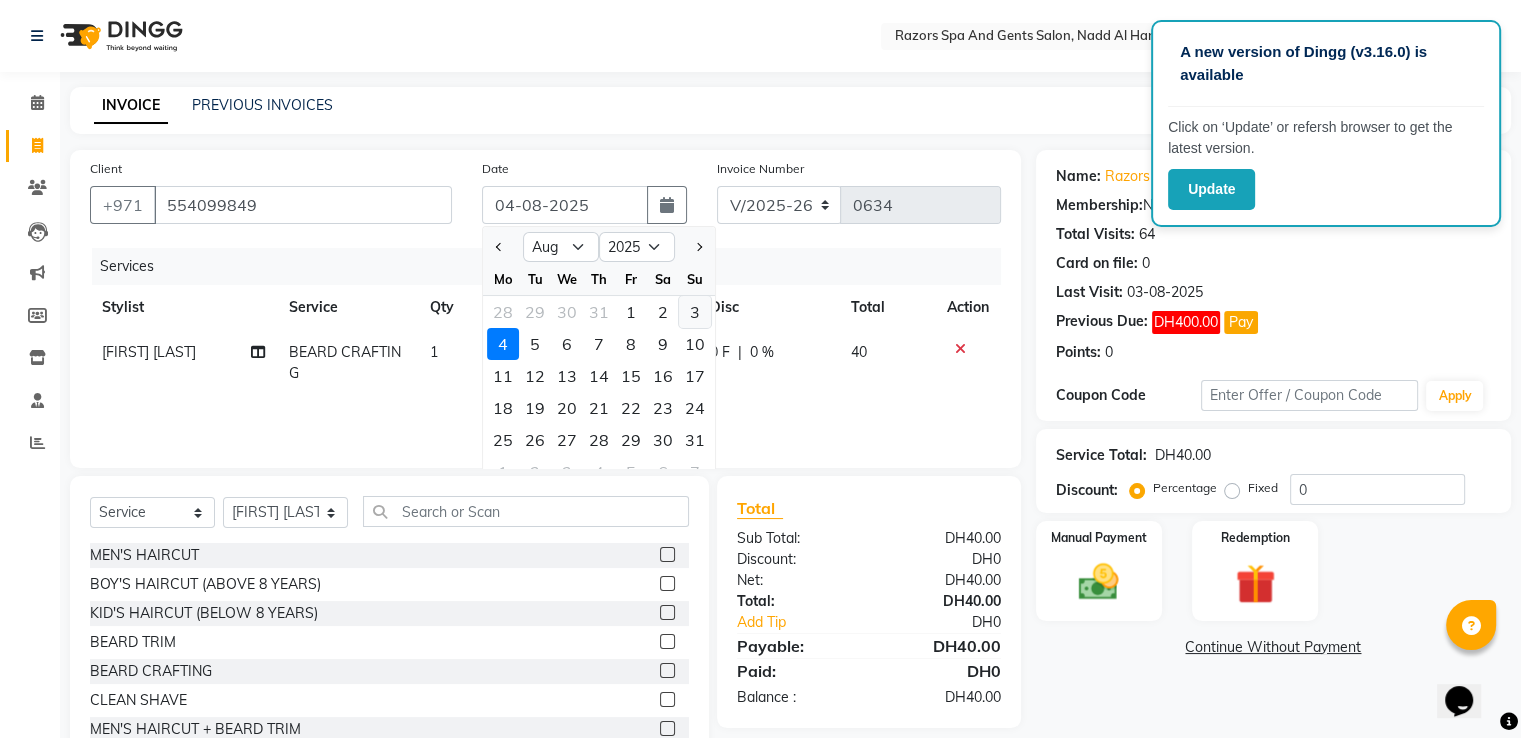 click on "3" 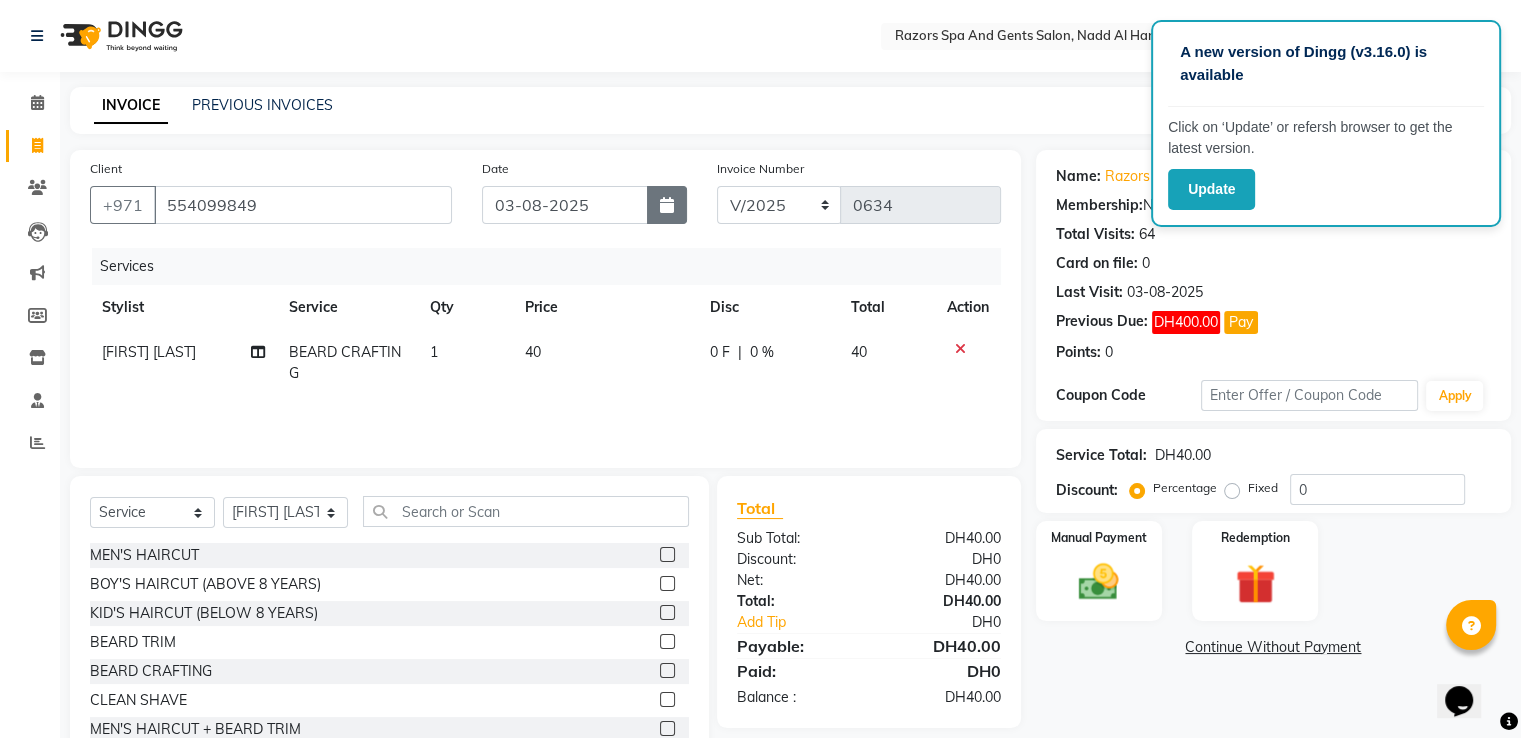 click 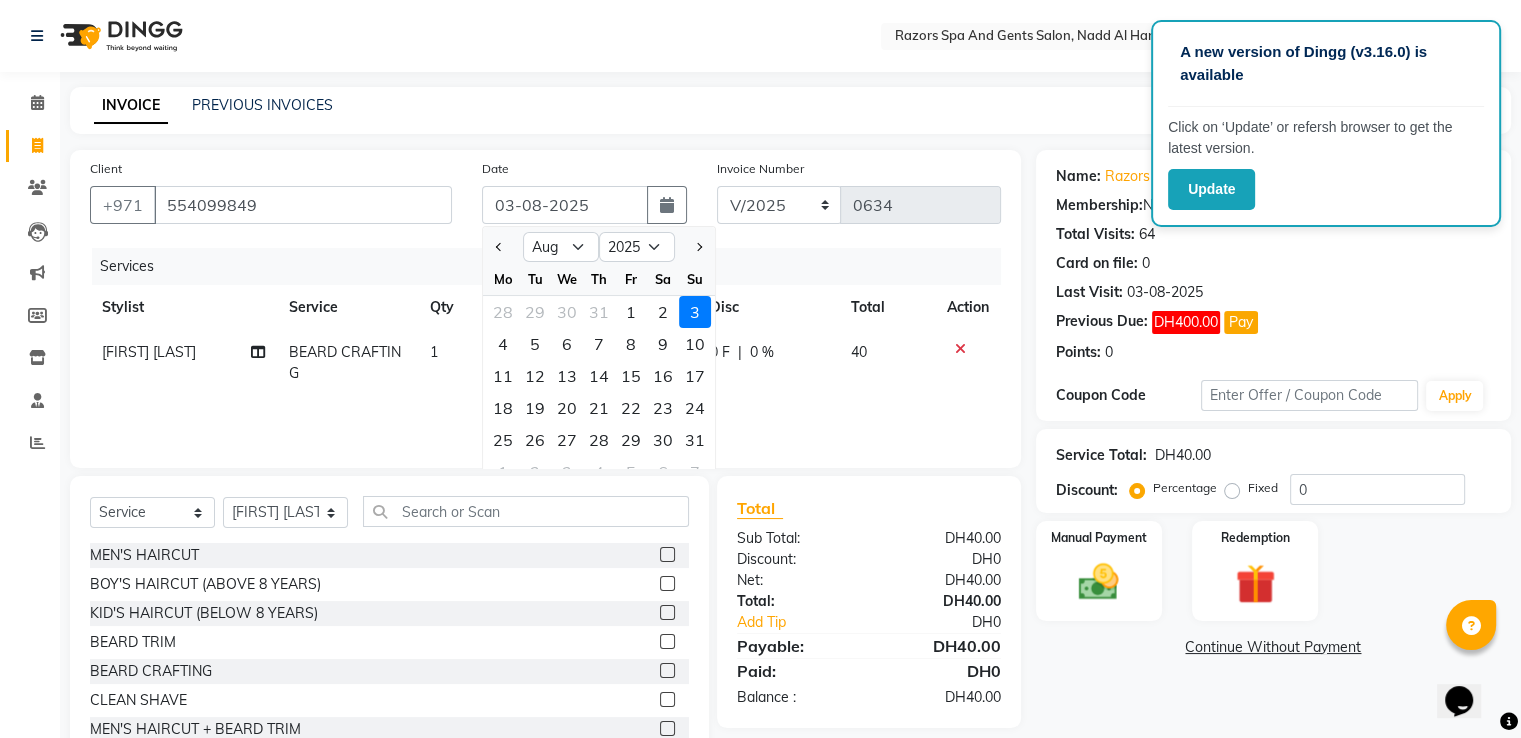 click on "INVOICE PREVIOUS INVOICES Create New   Save" 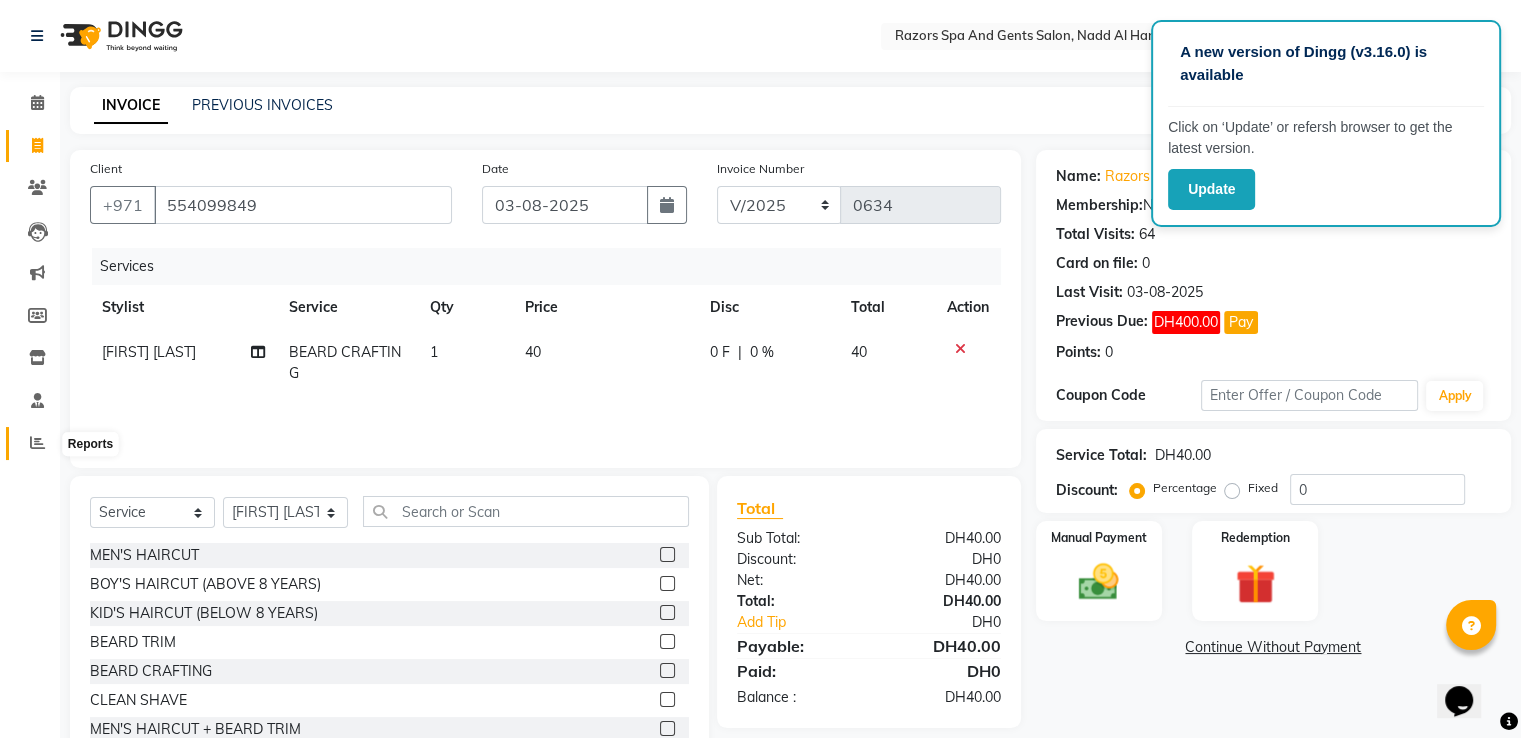click 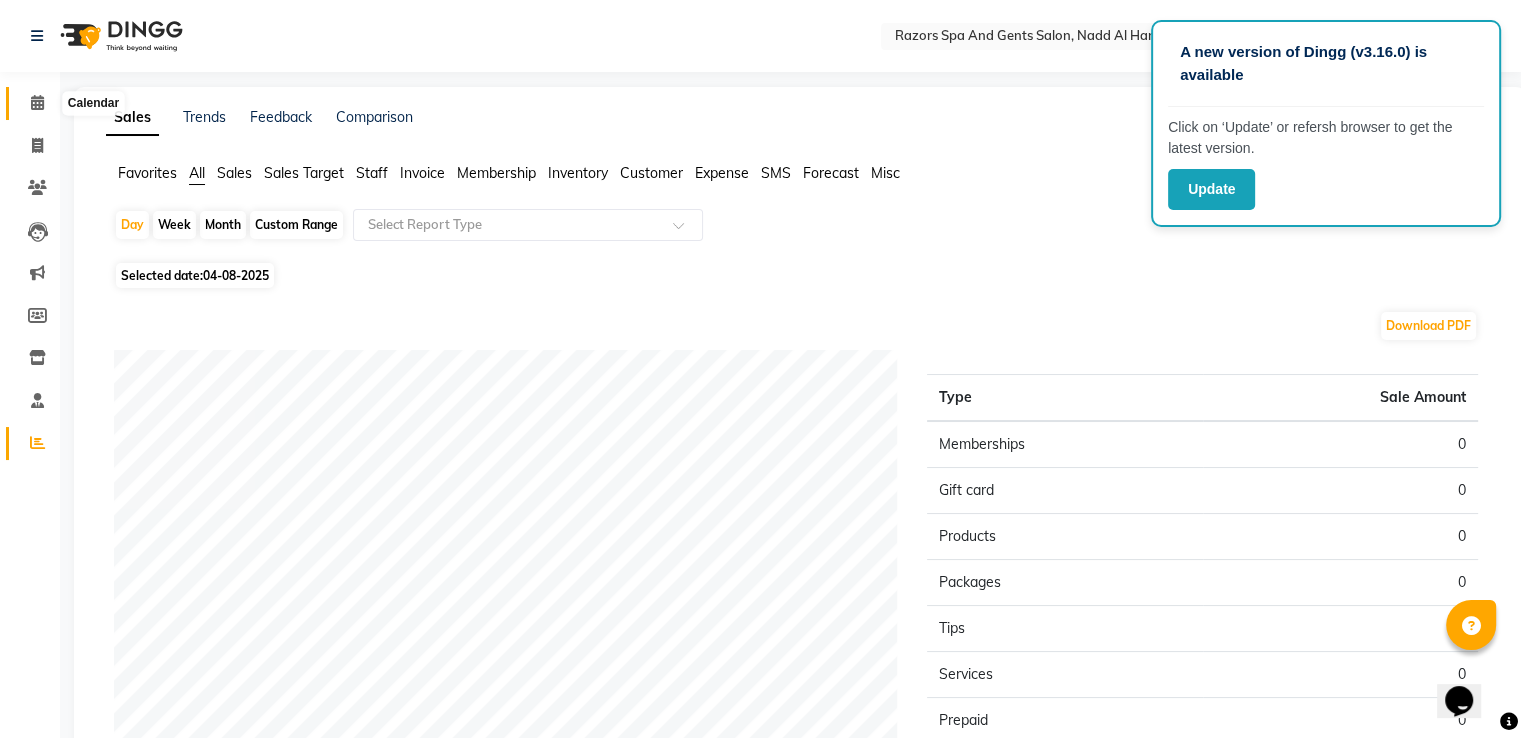 click 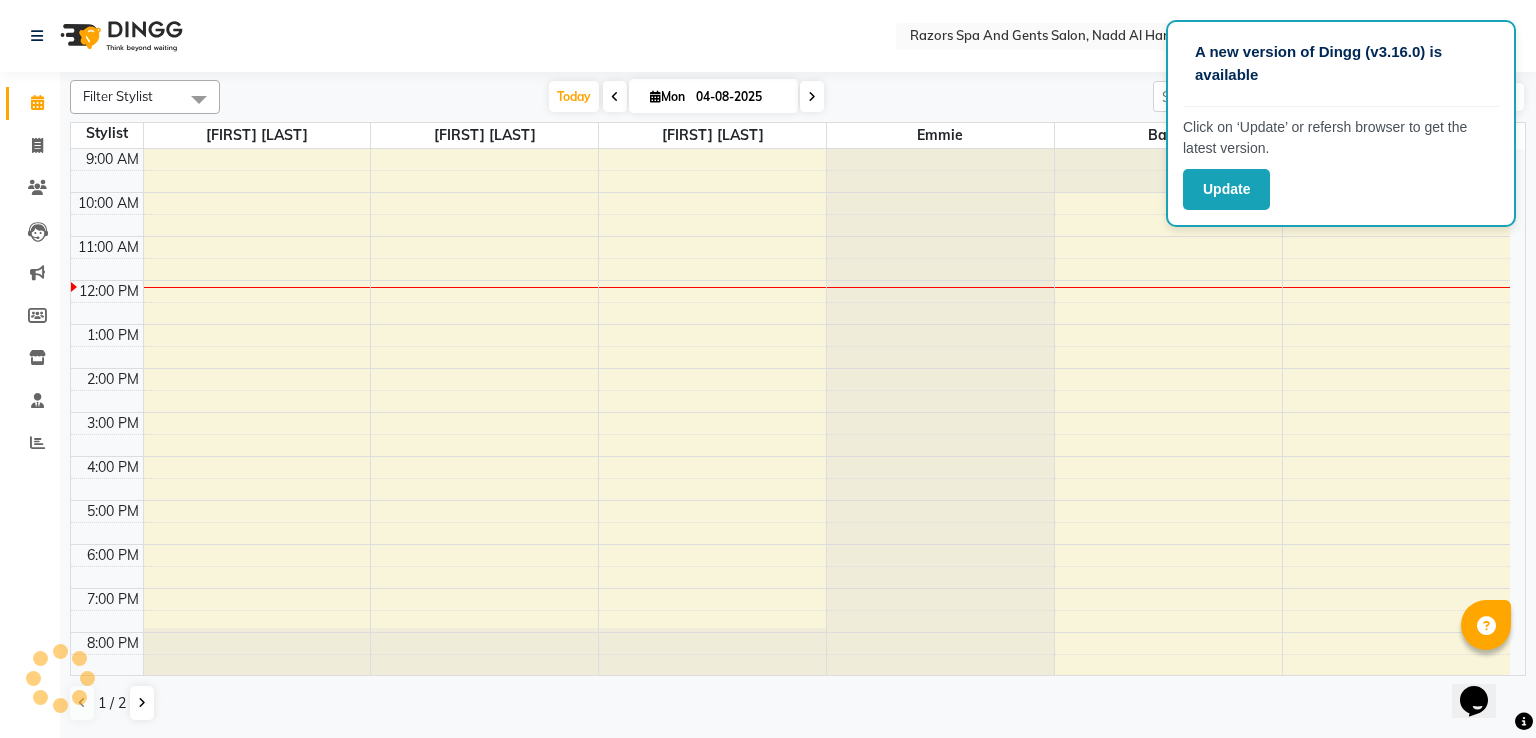 scroll, scrollTop: 0, scrollLeft: 0, axis: both 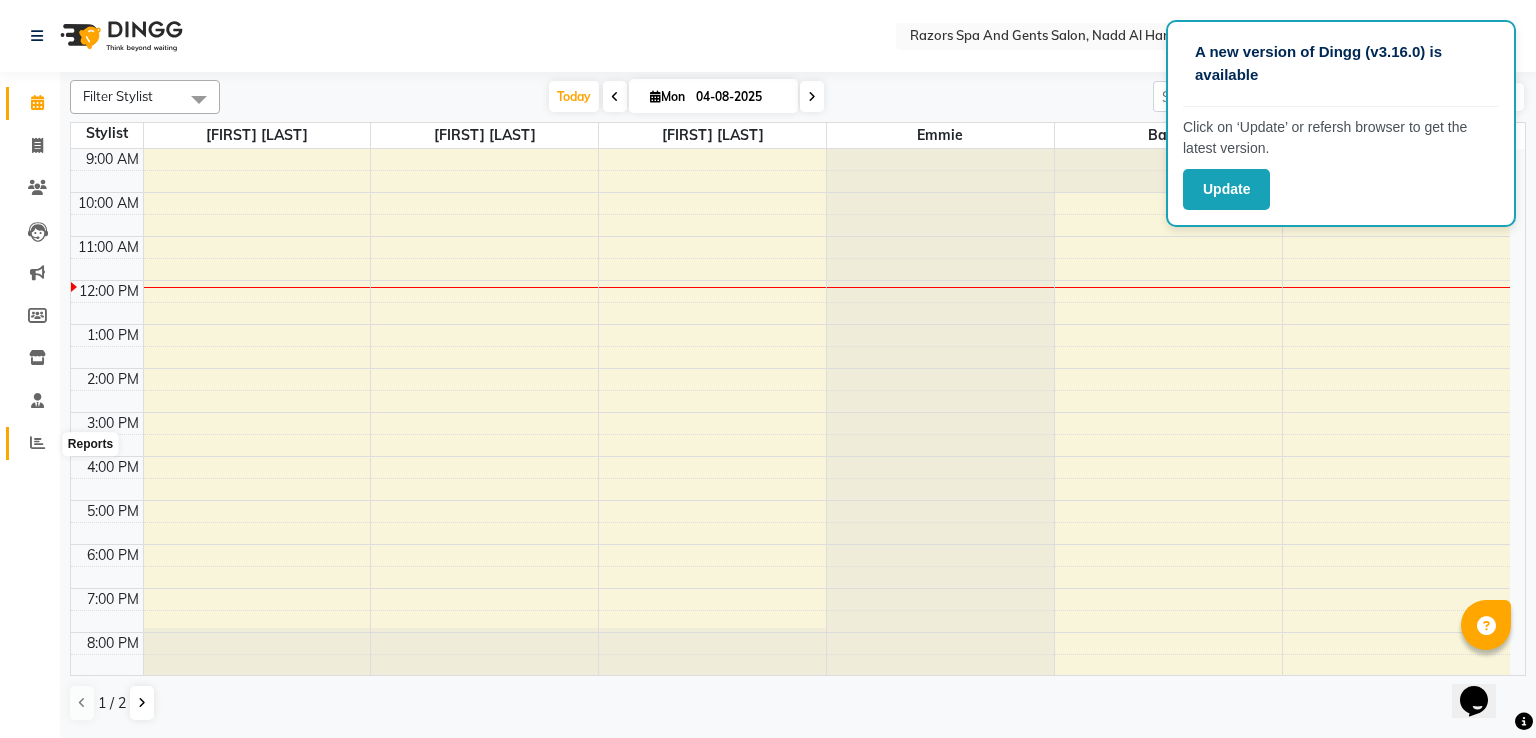 click 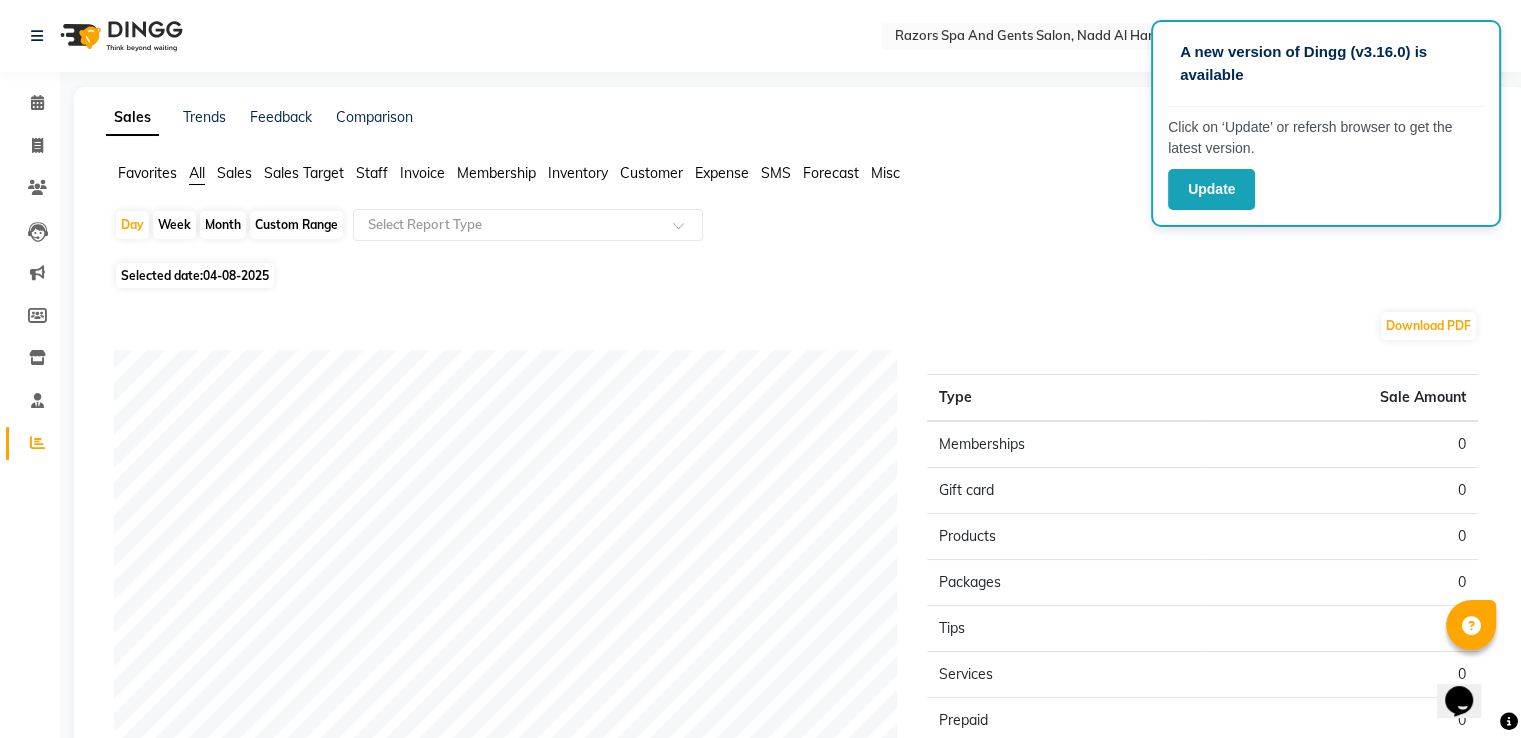 click on "Favorites All Sales Sales Target Staff Invoice Membership Inventory Customer Expense SMS Forecast Misc" 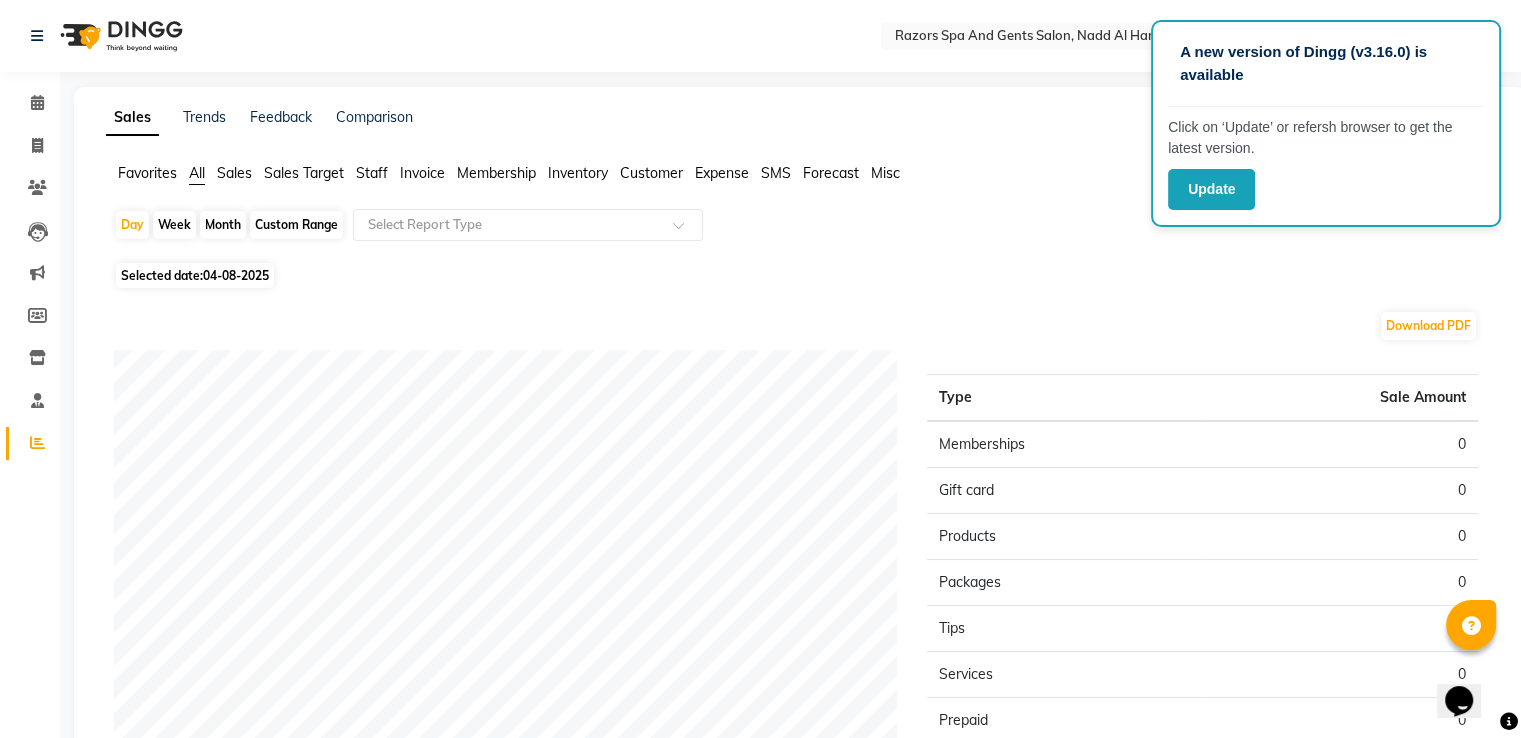 click on "Sales" 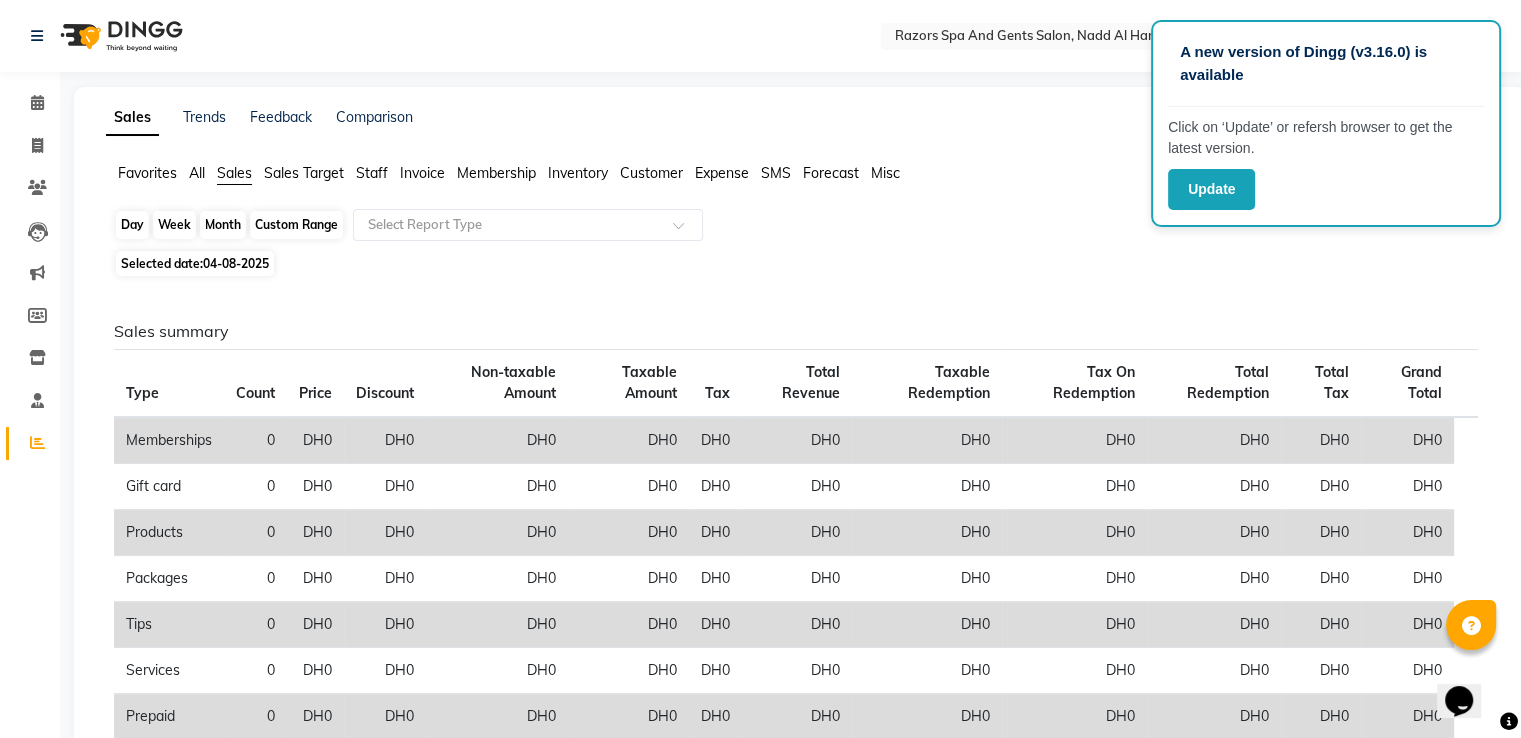 click on "Day" 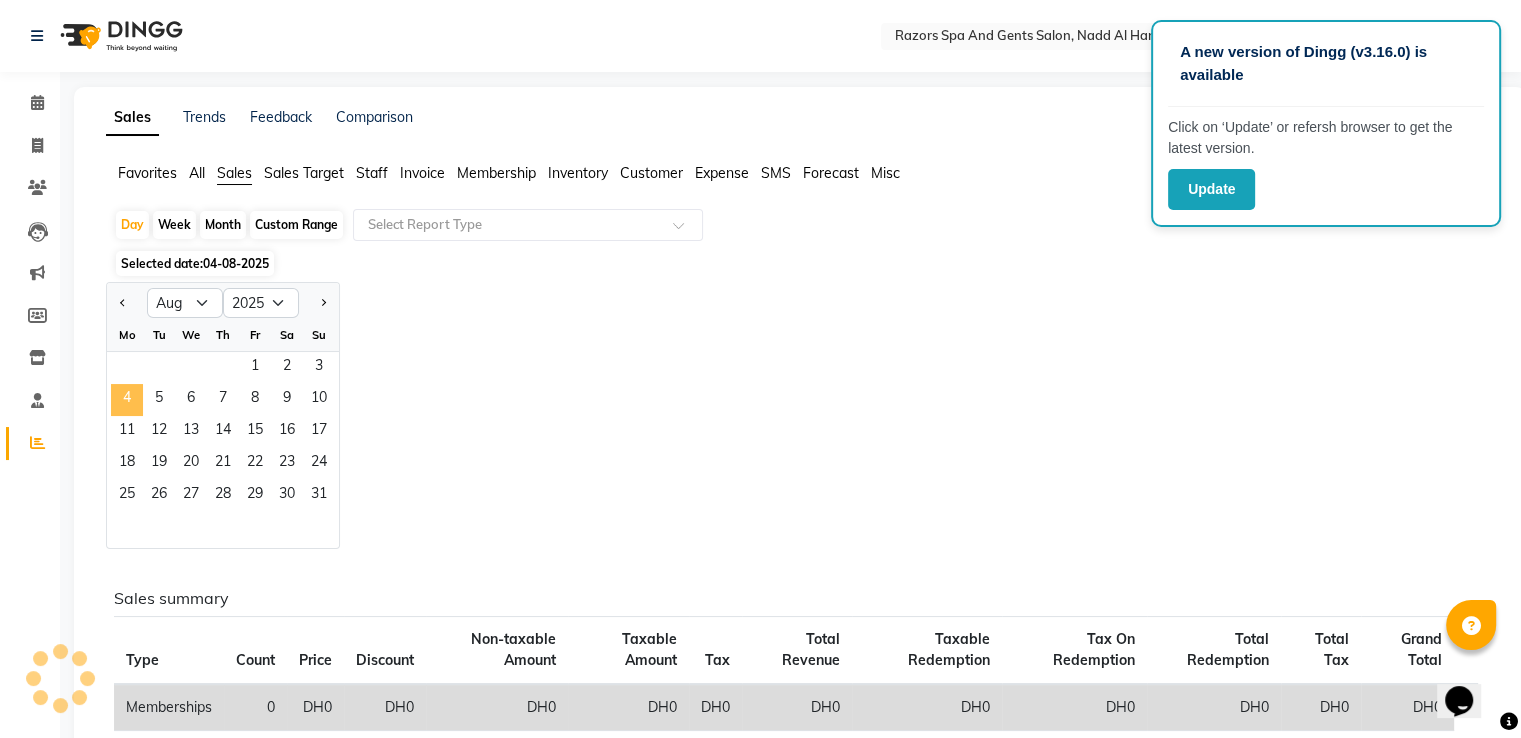 click on "4" 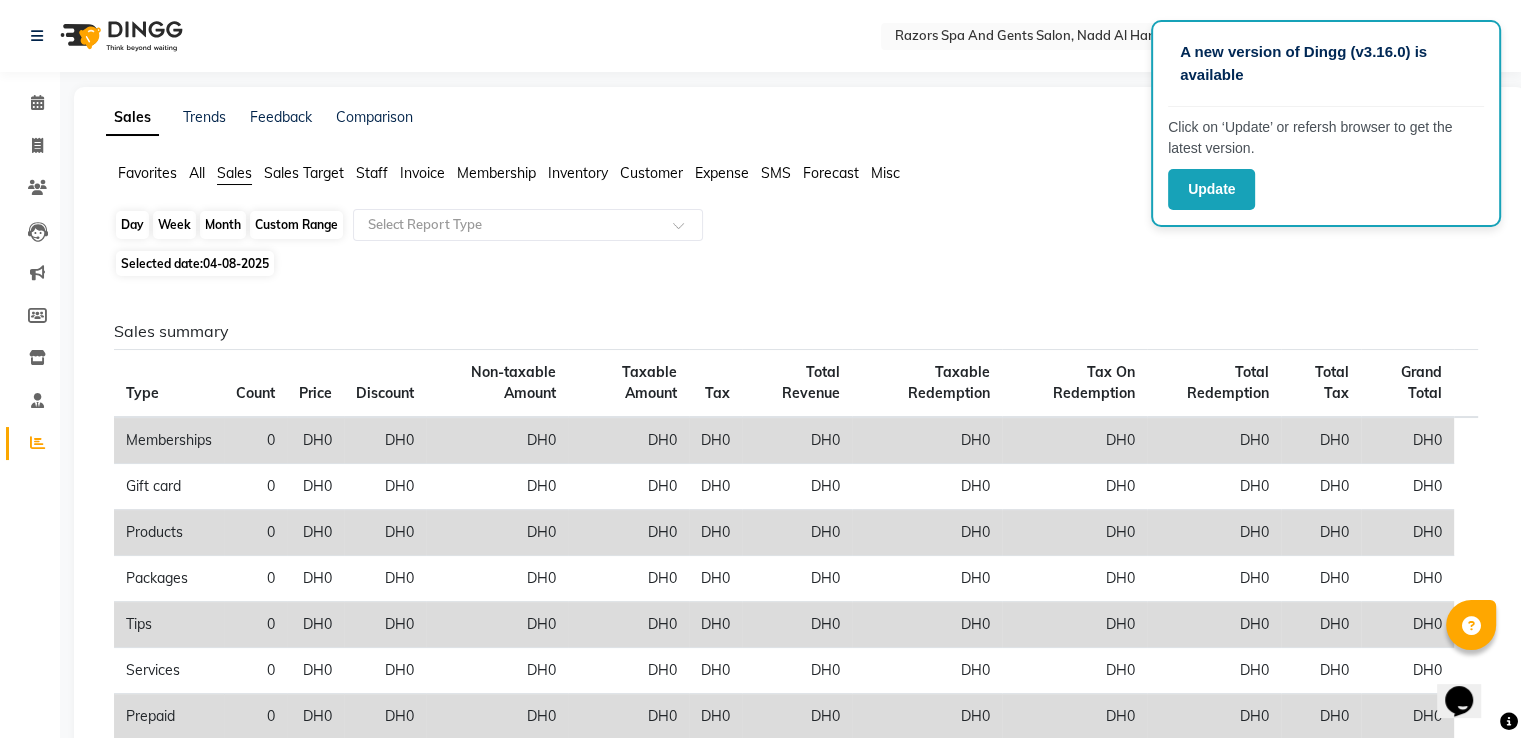 click on "Day" 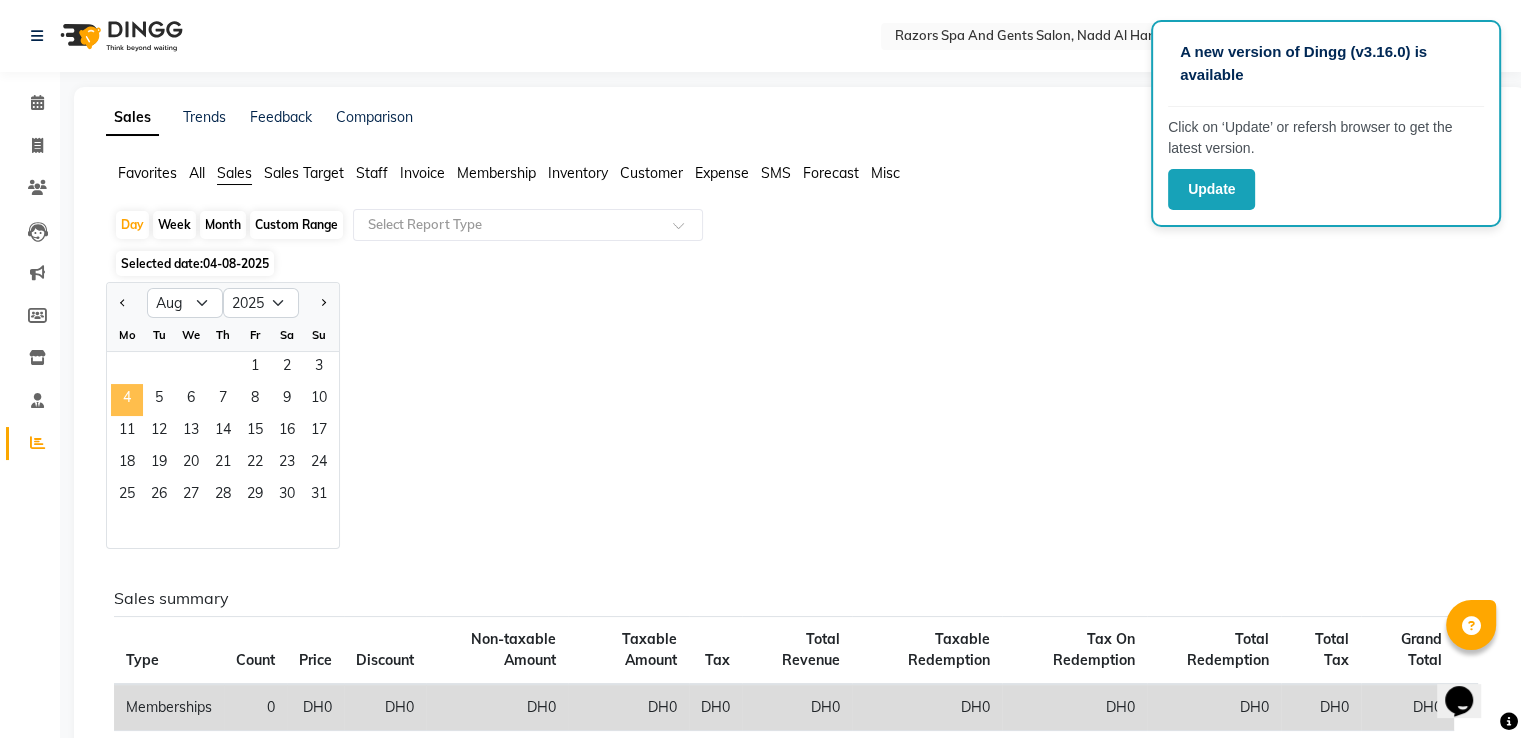 click on "4" 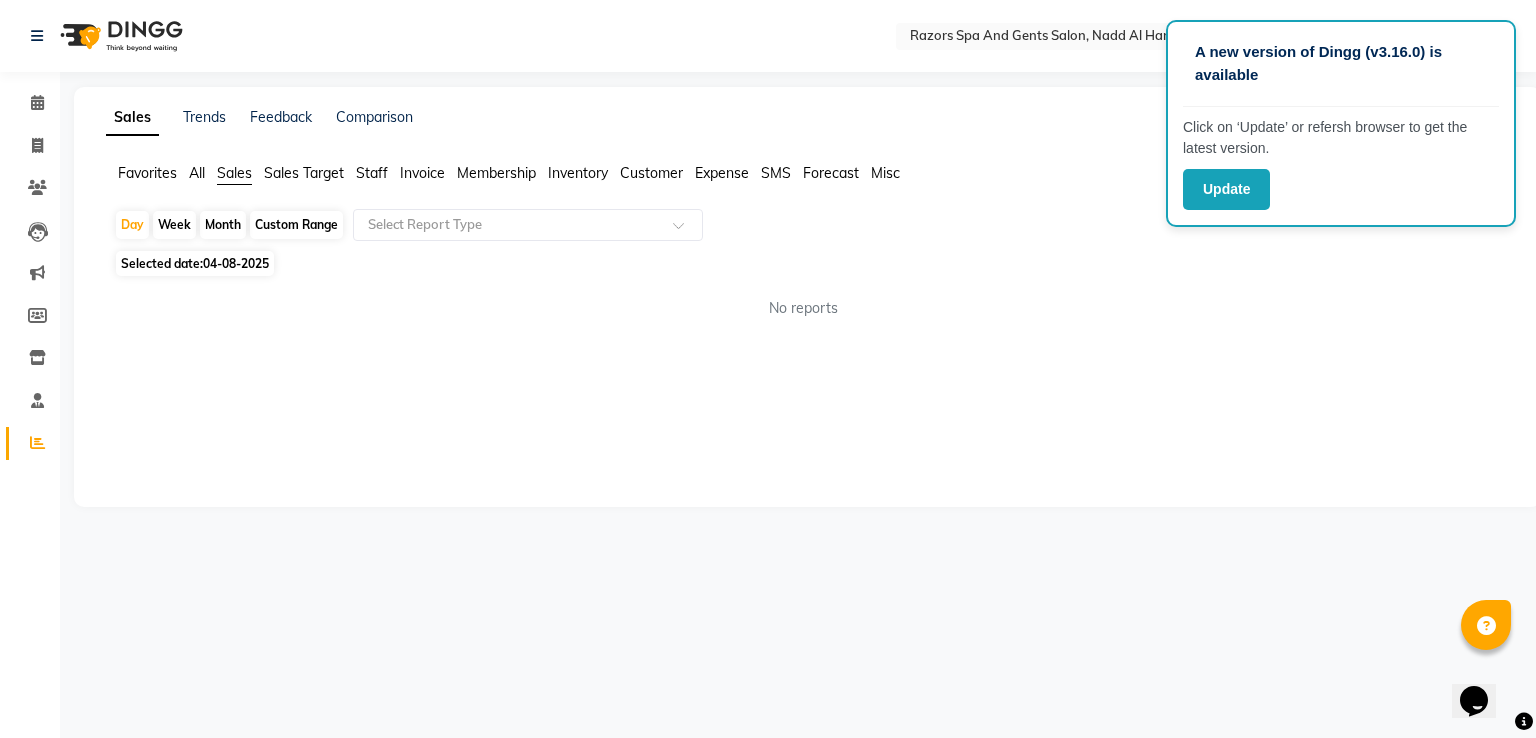 drag, startPoint x: 125, startPoint y: 401, endPoint x: 126, endPoint y: 562, distance: 161.00311 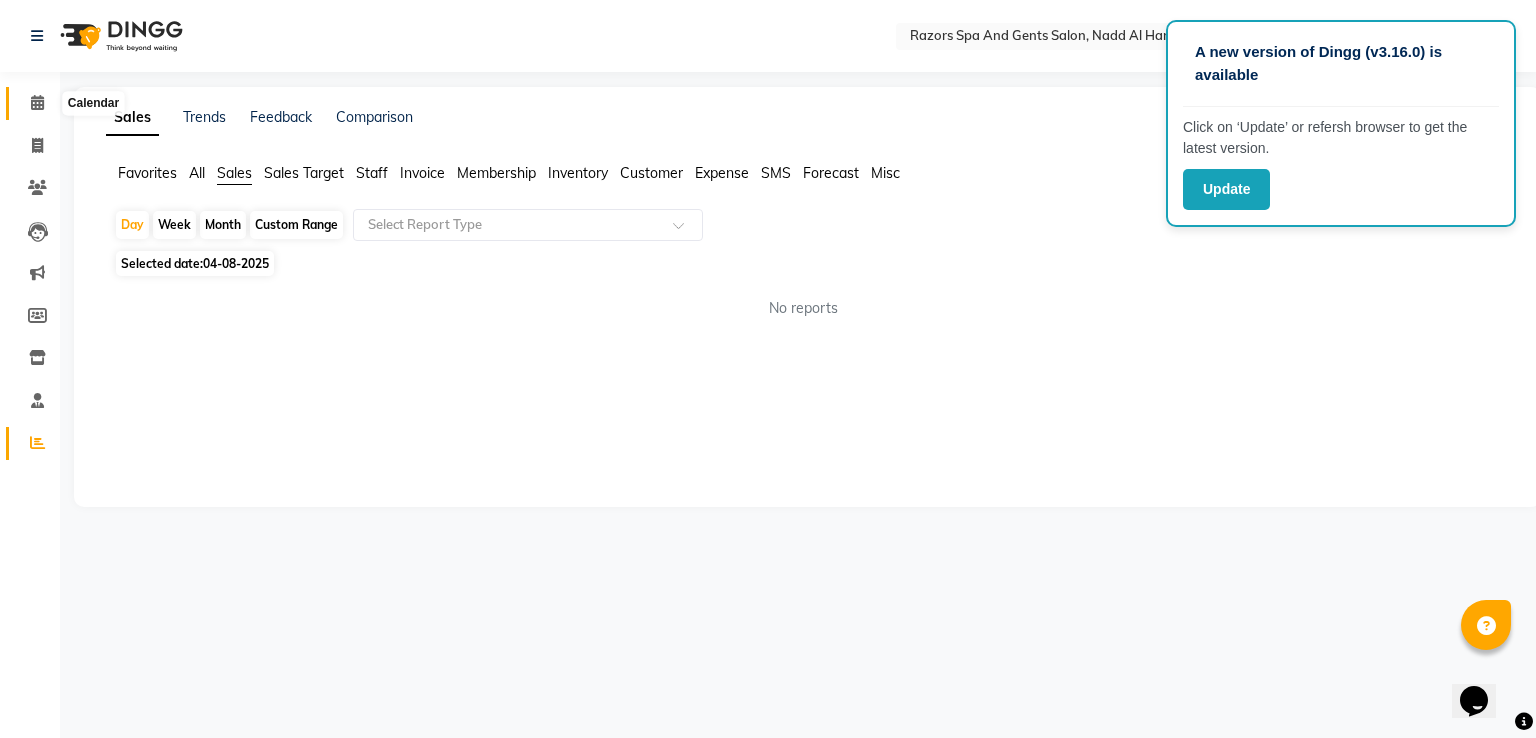click 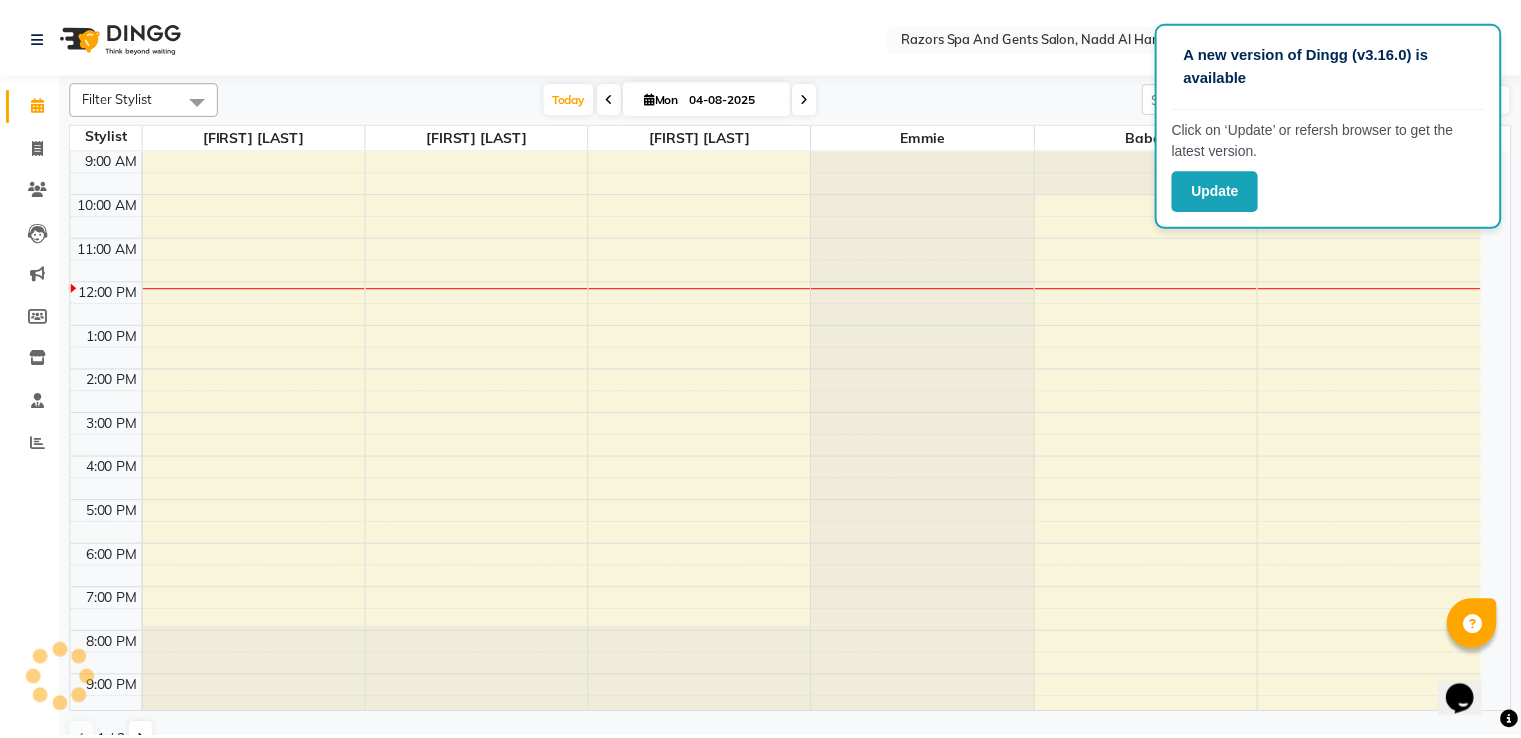 scroll, scrollTop: 0, scrollLeft: 0, axis: both 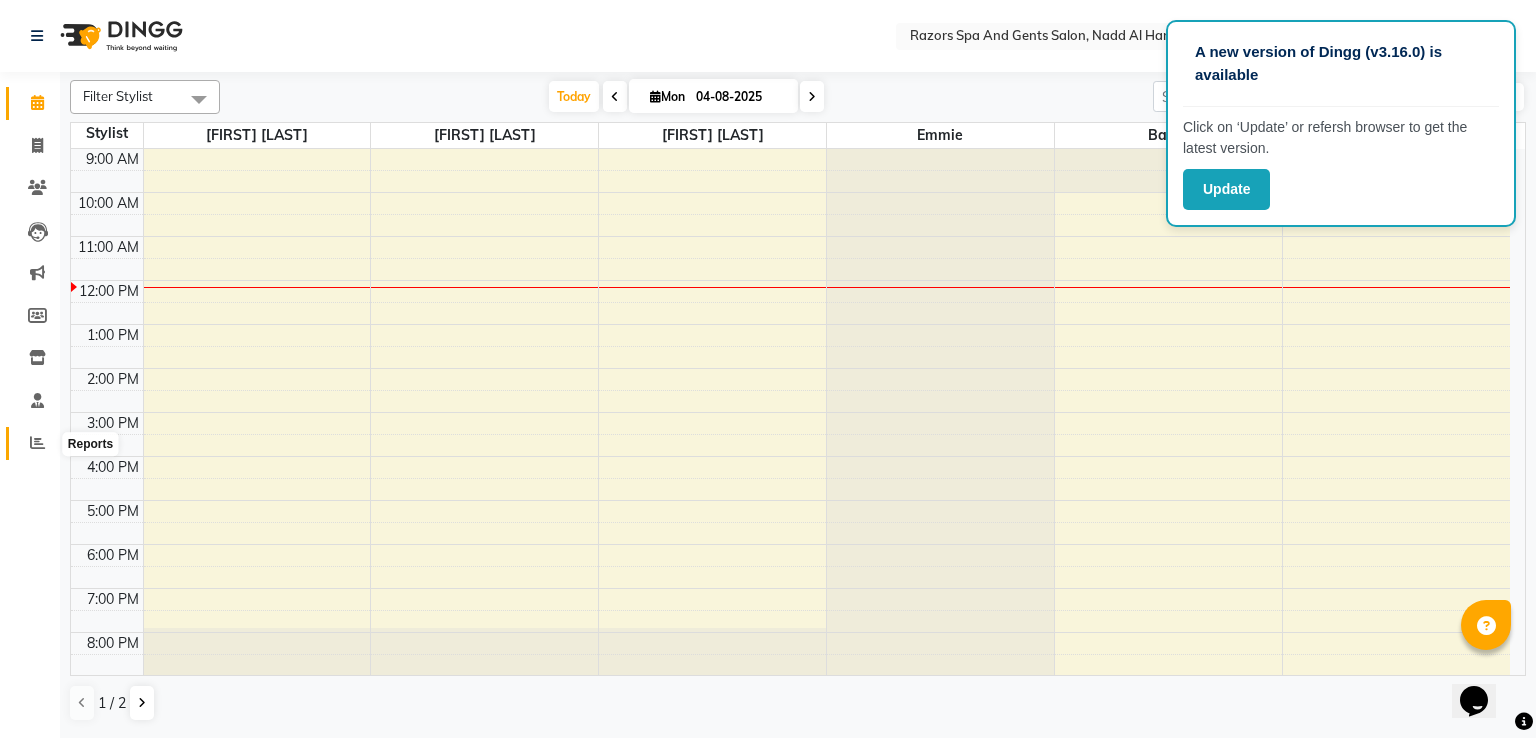 click 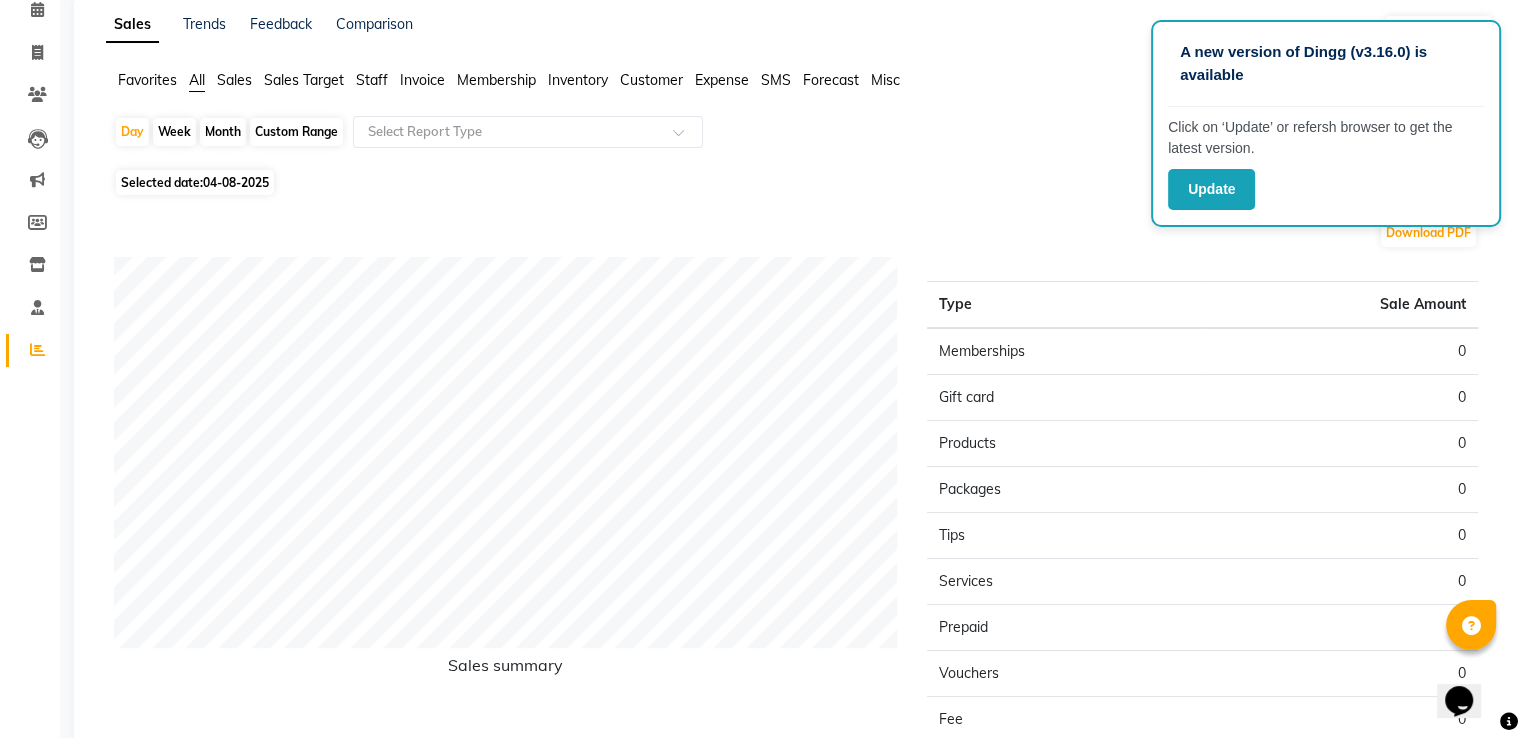 scroll, scrollTop: 0, scrollLeft: 0, axis: both 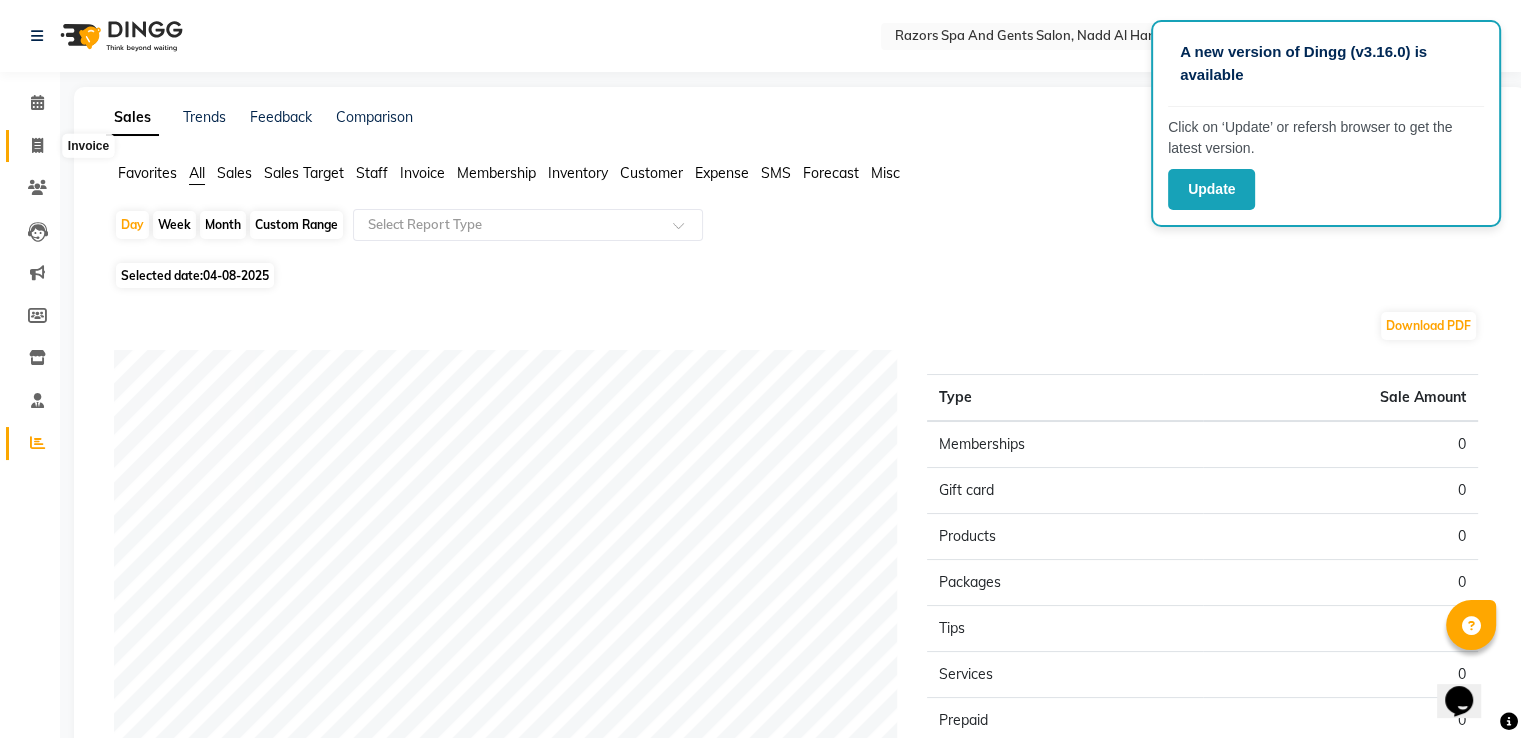 click 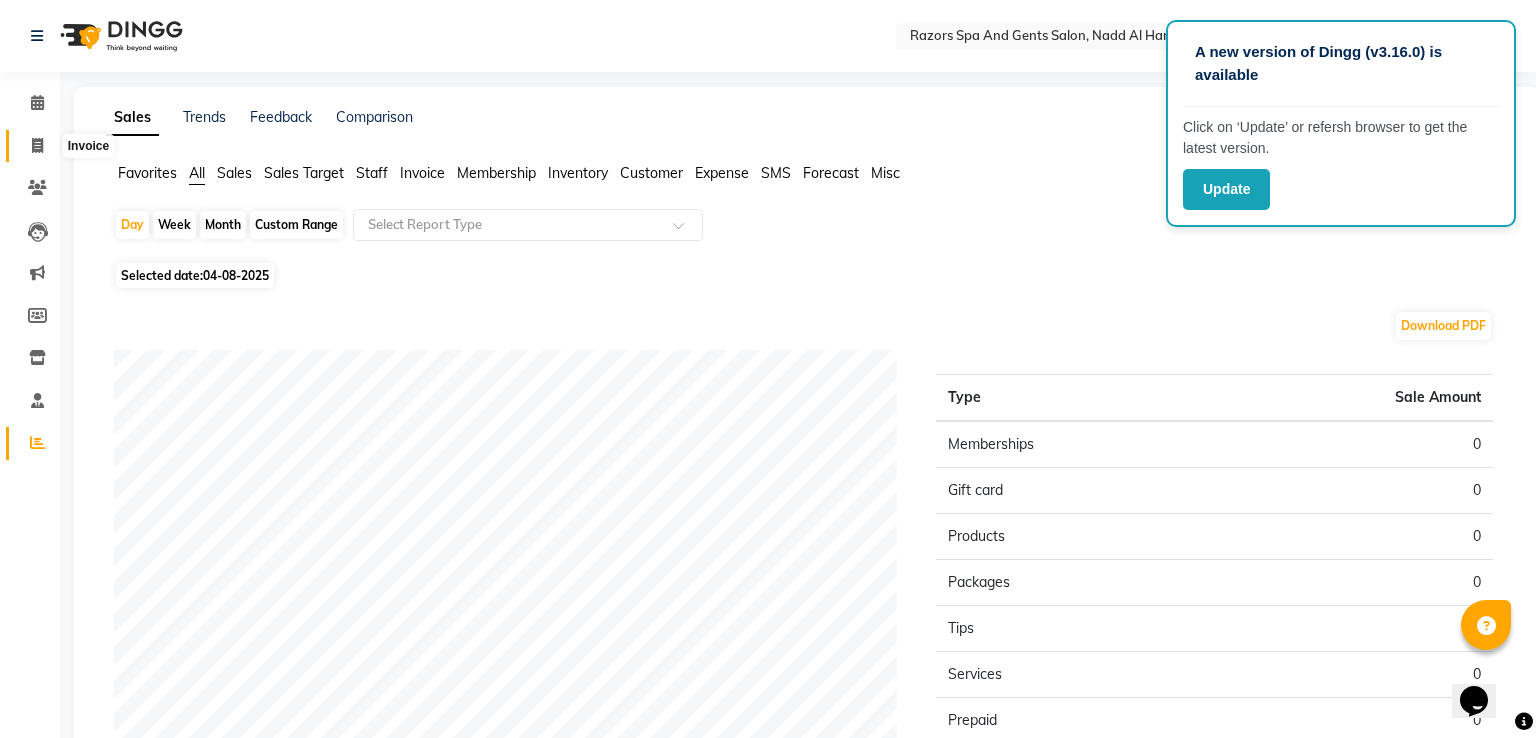 select on "8419" 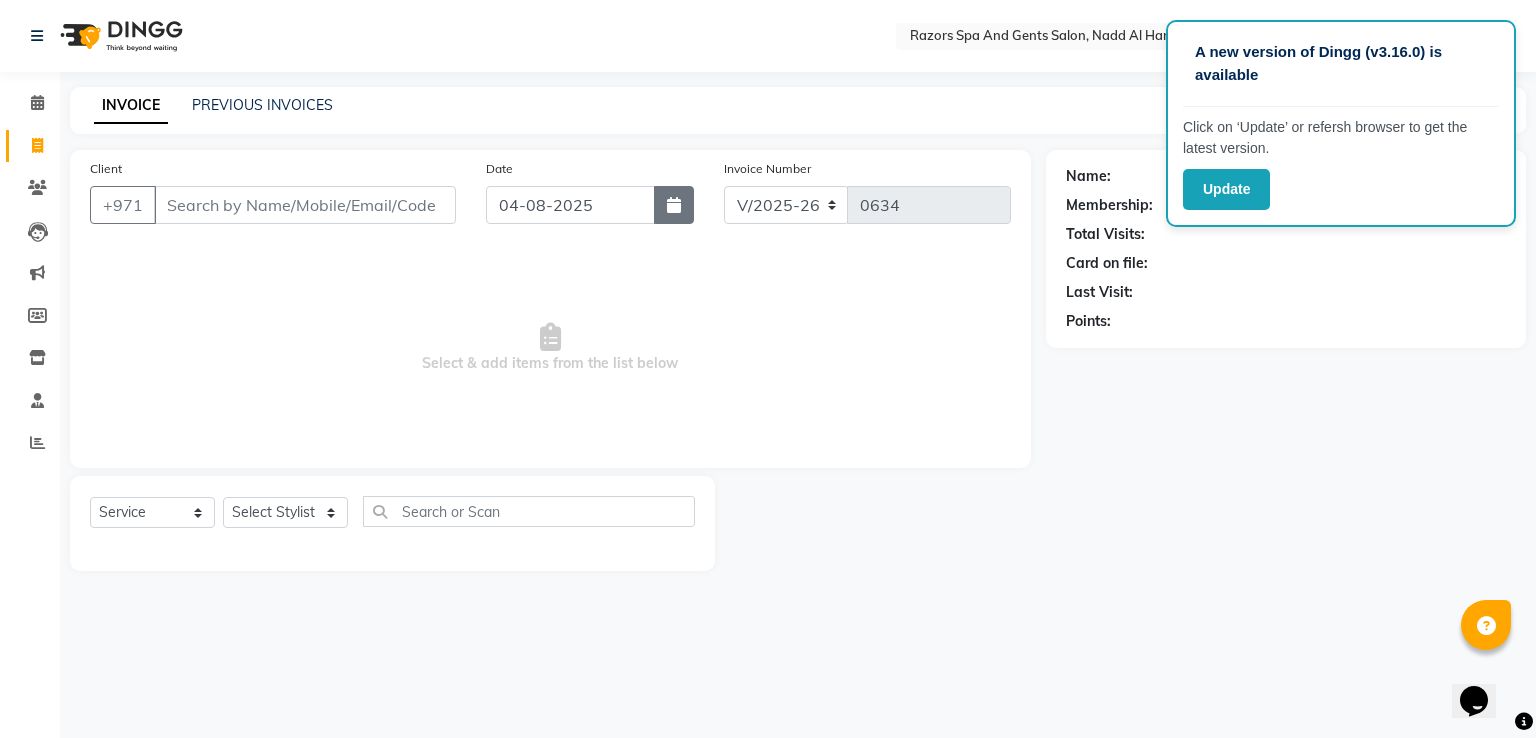 click 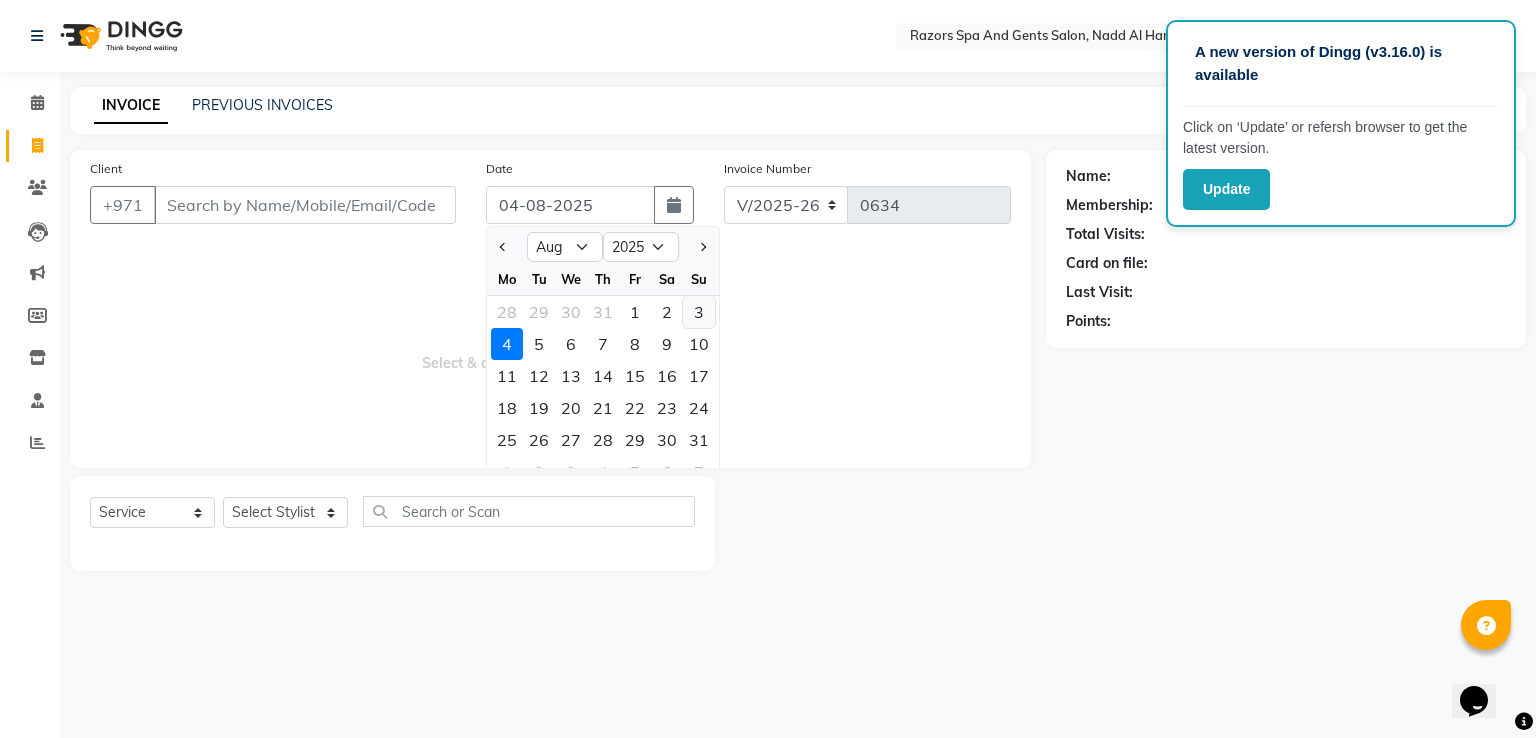 click on "3" 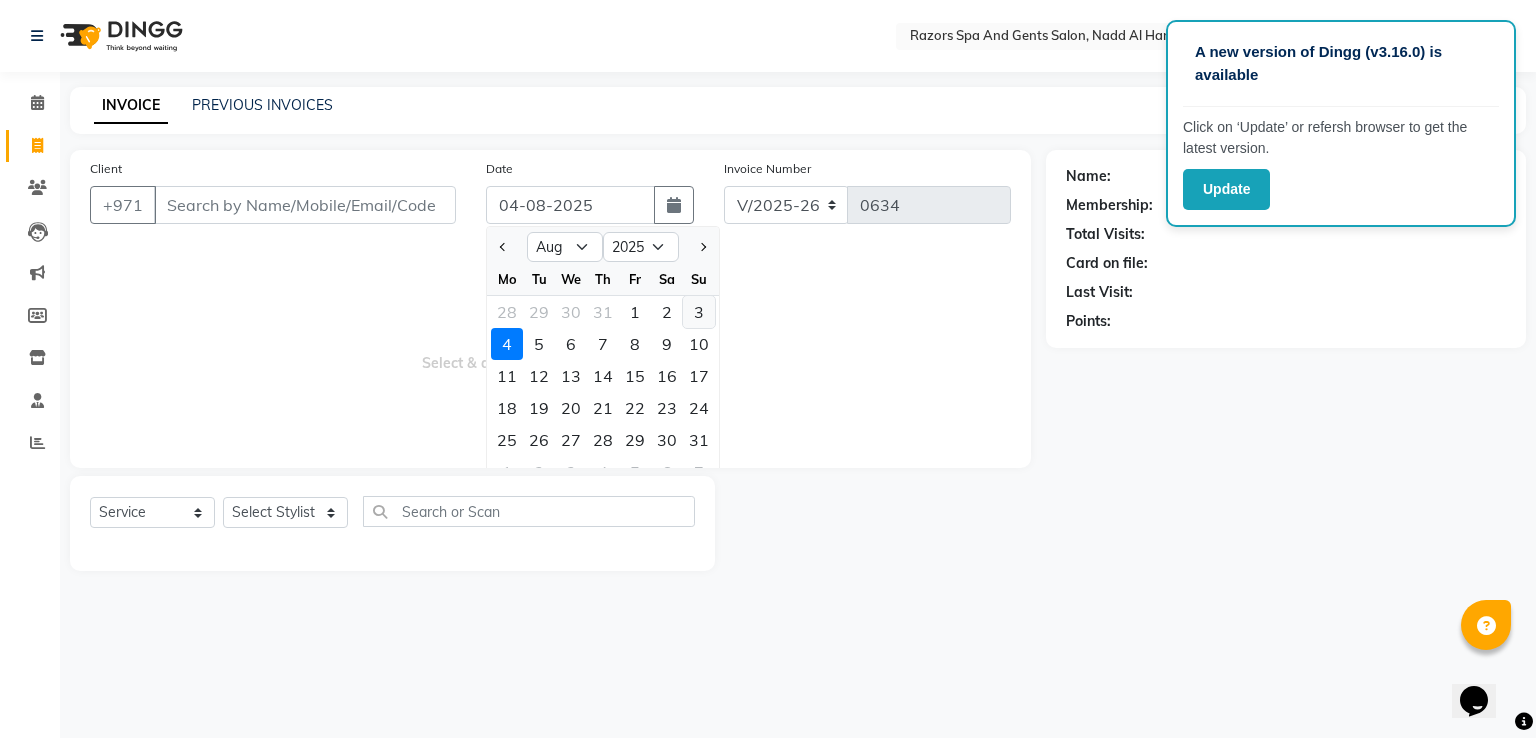type on "03-08-2025" 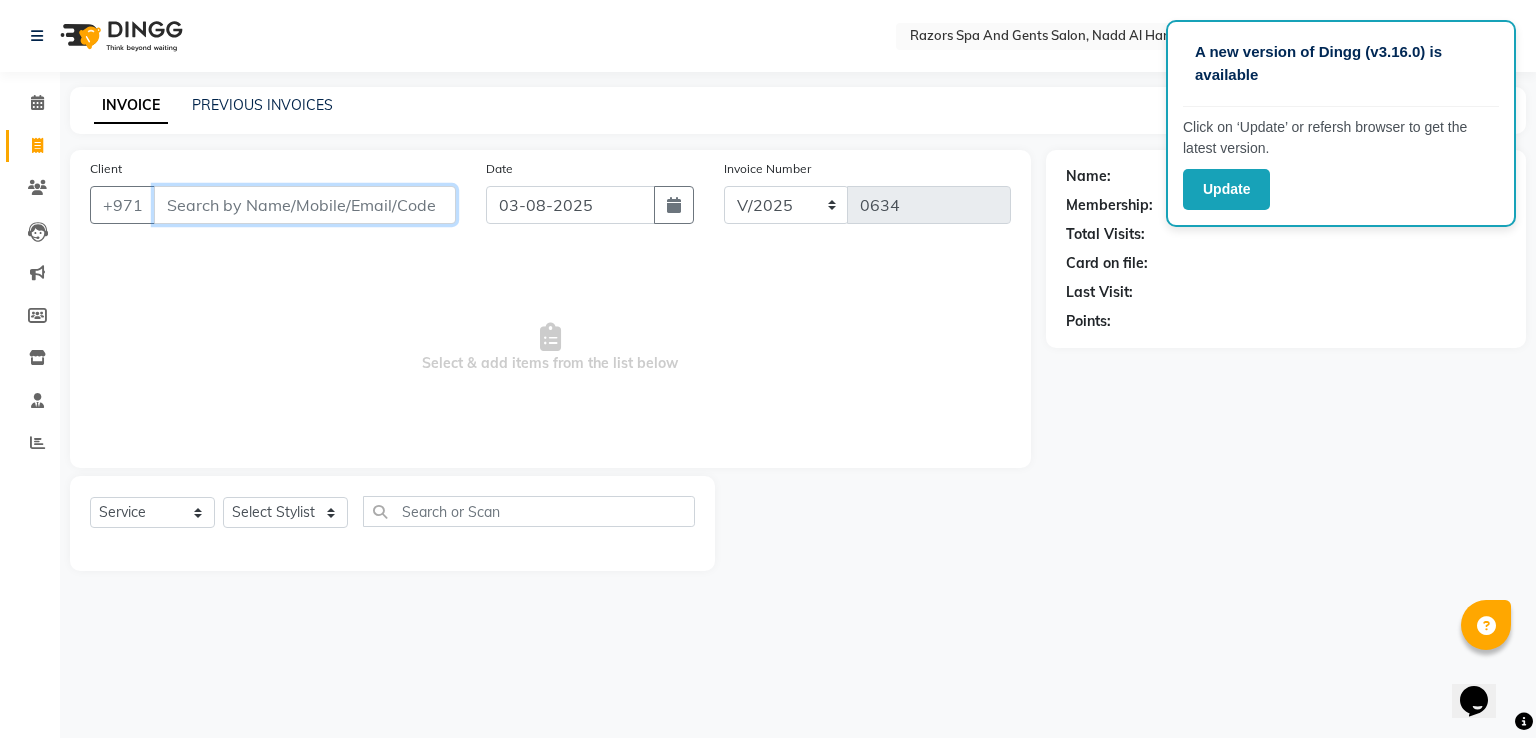click on "Client" at bounding box center [305, 205] 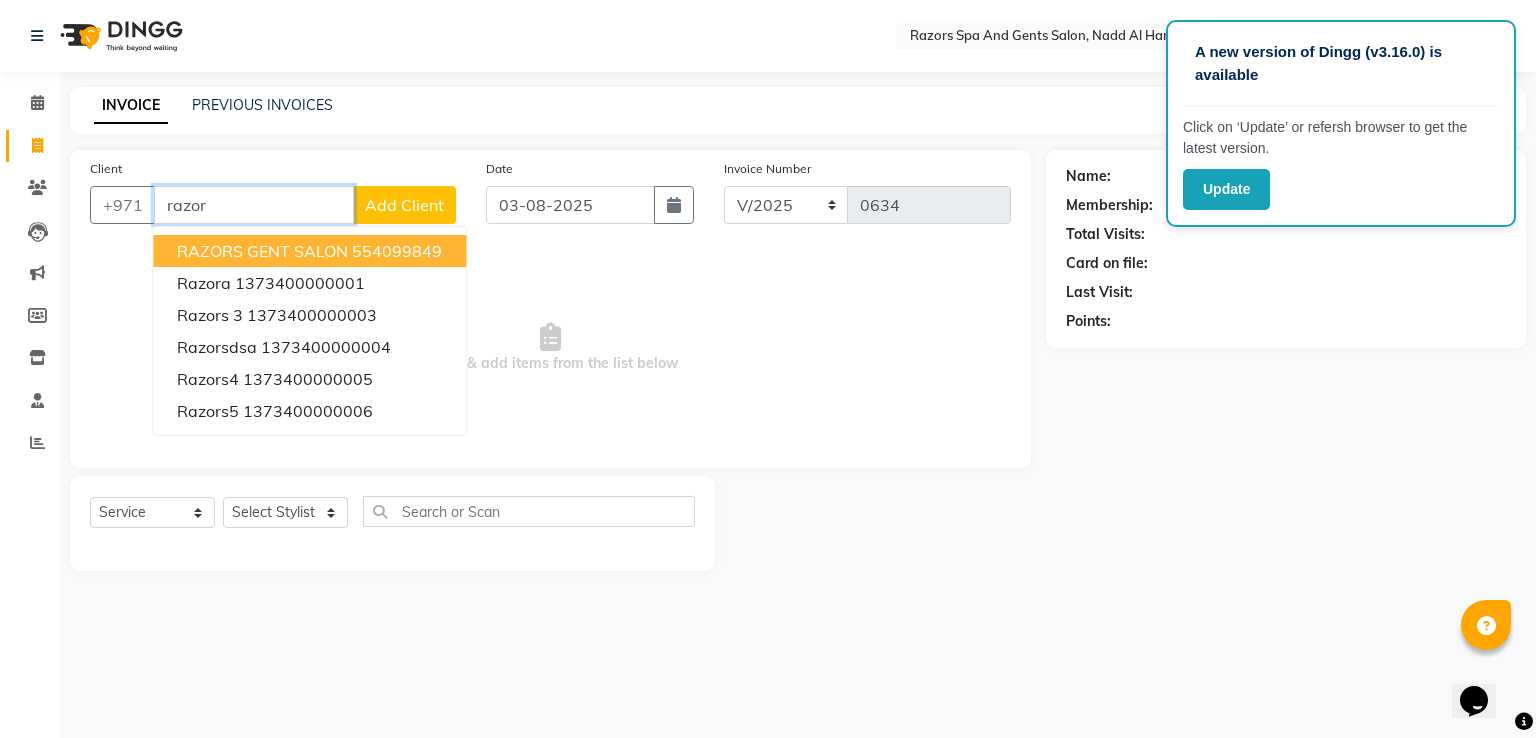 click on "RAZORS GENT SALON  554099849" at bounding box center [309, 251] 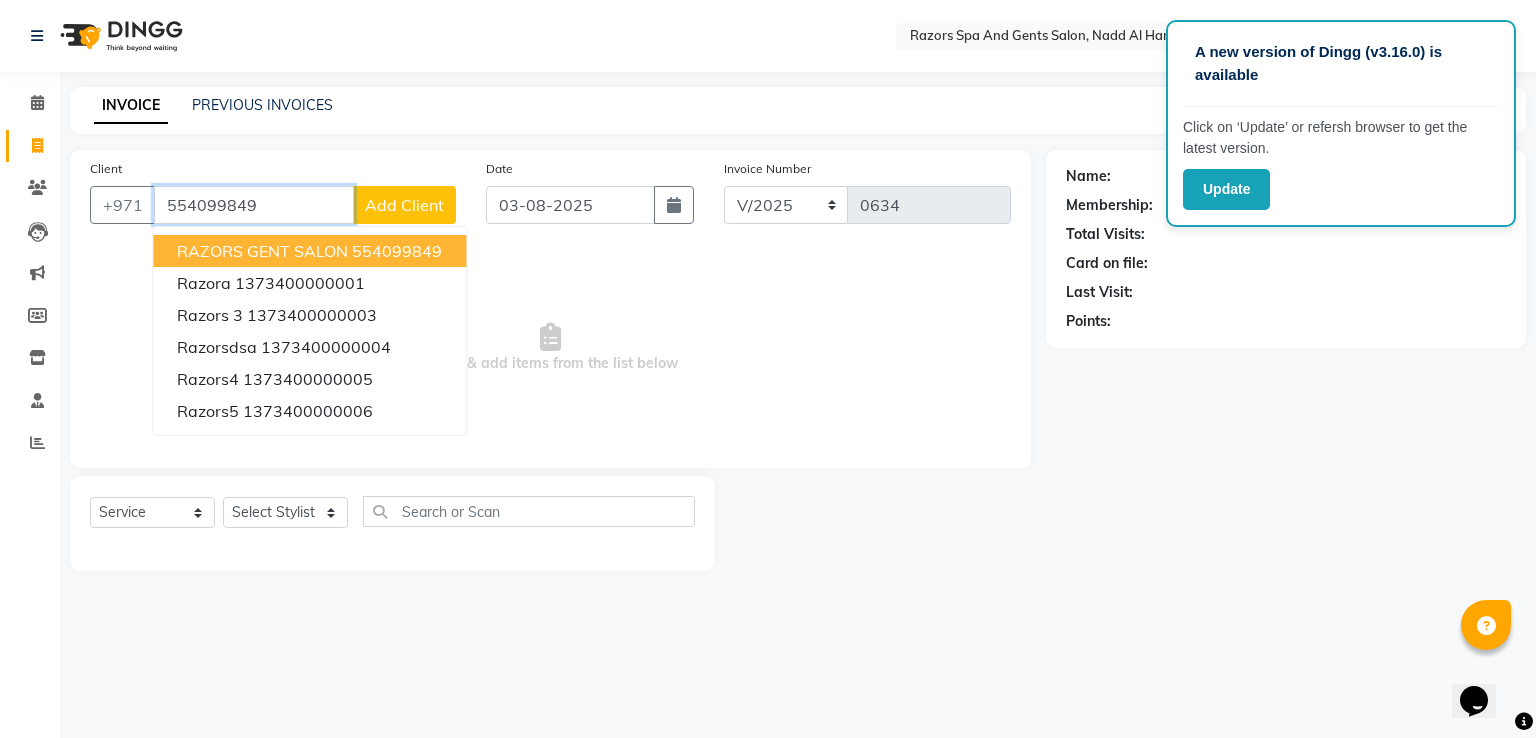 type on "554099849" 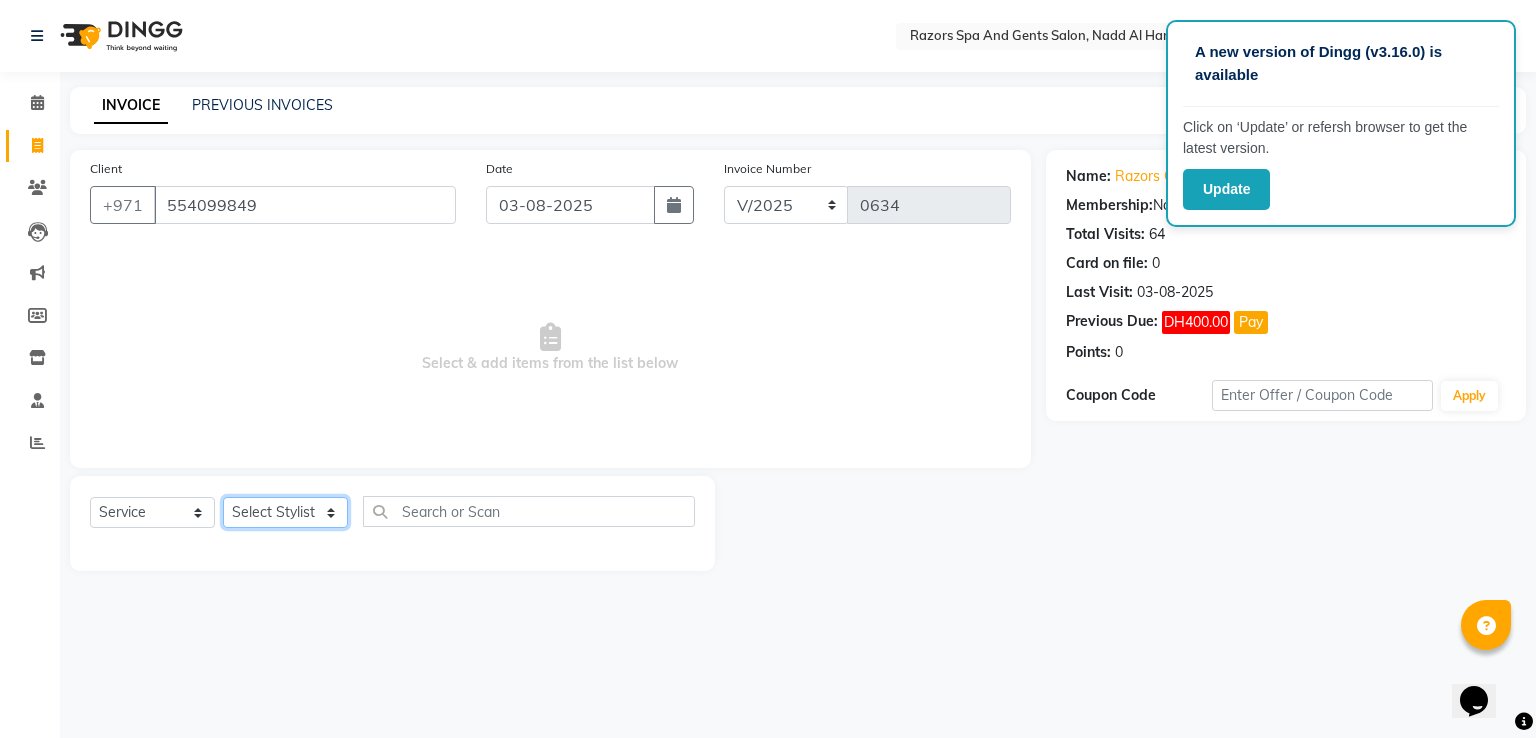click on "Select Stylist [FIRST] [LAST] [FIRST] [FIRST] [FIRST] [LAST] [FIRST] [LAST]" 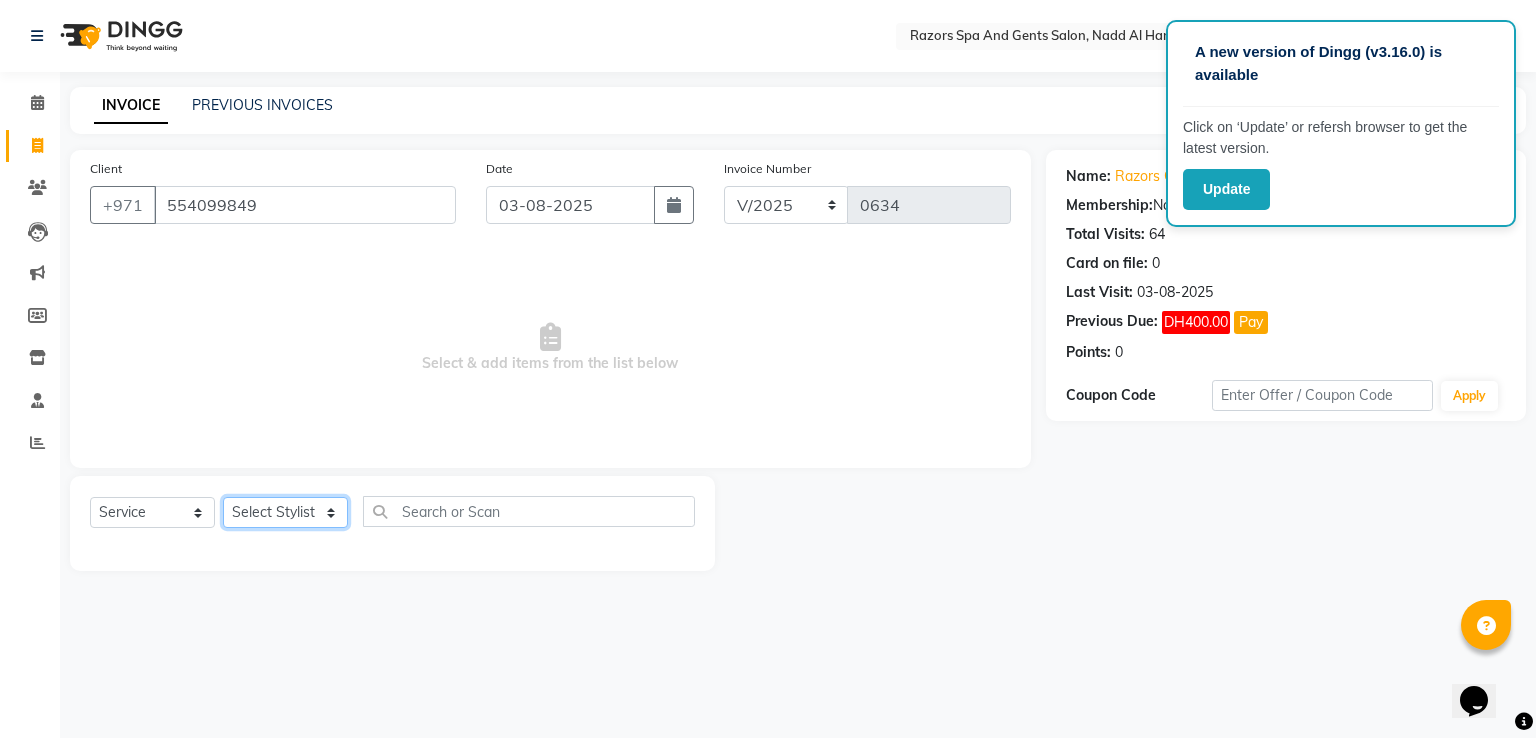 select on "81371" 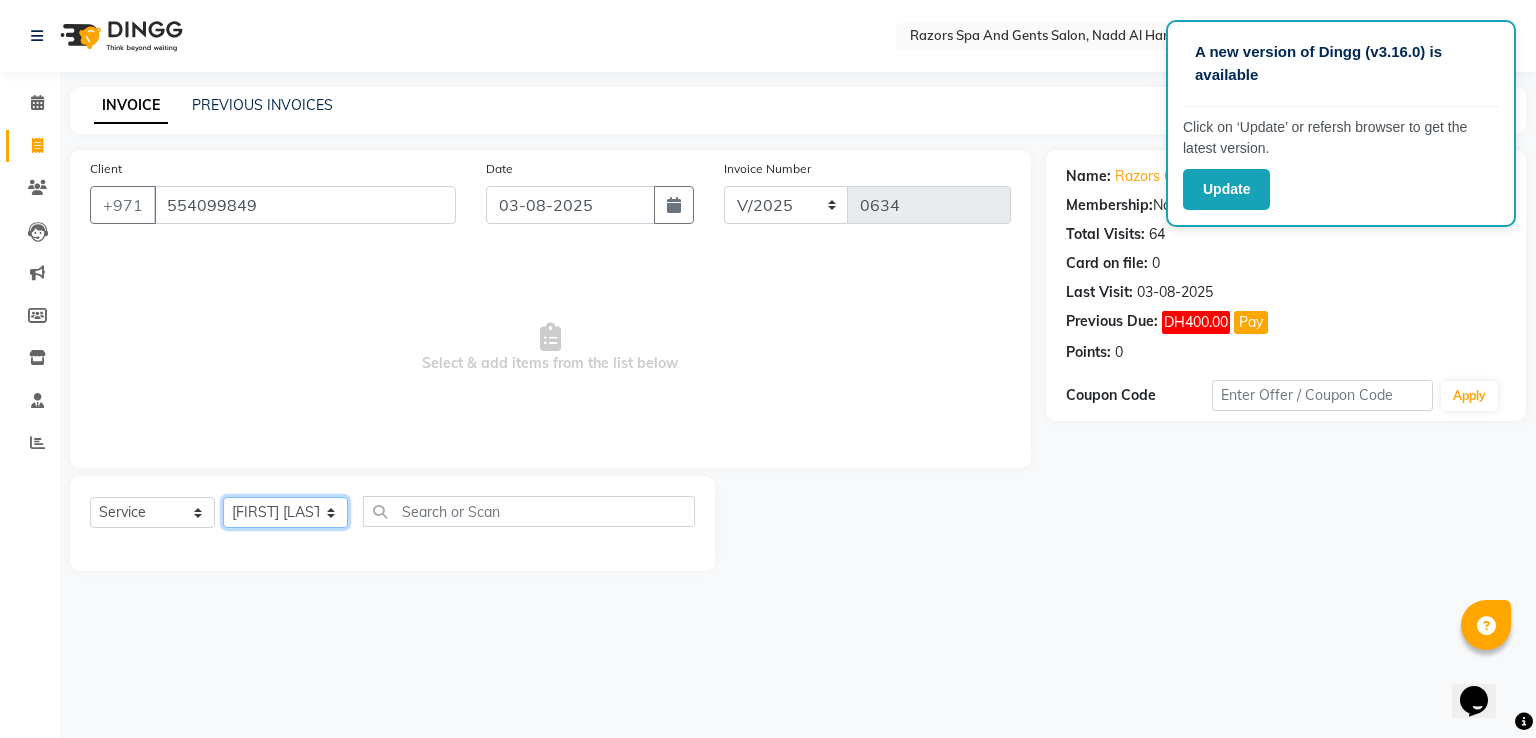 click on "Select Stylist [FIRST] [LAST] [FIRST] [FIRST] [FIRST] [LAST] [FIRST] [LAST]" 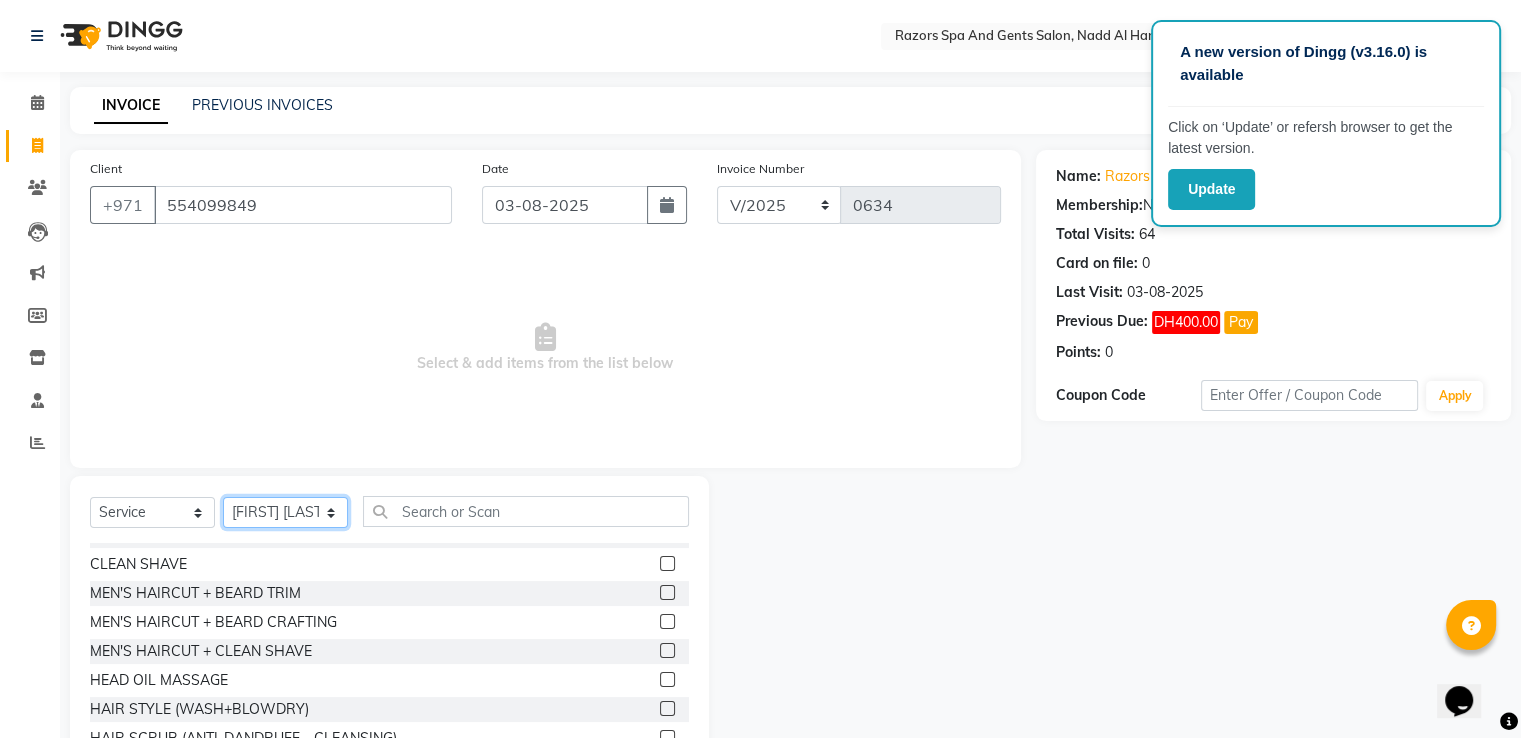scroll, scrollTop: 174, scrollLeft: 0, axis: vertical 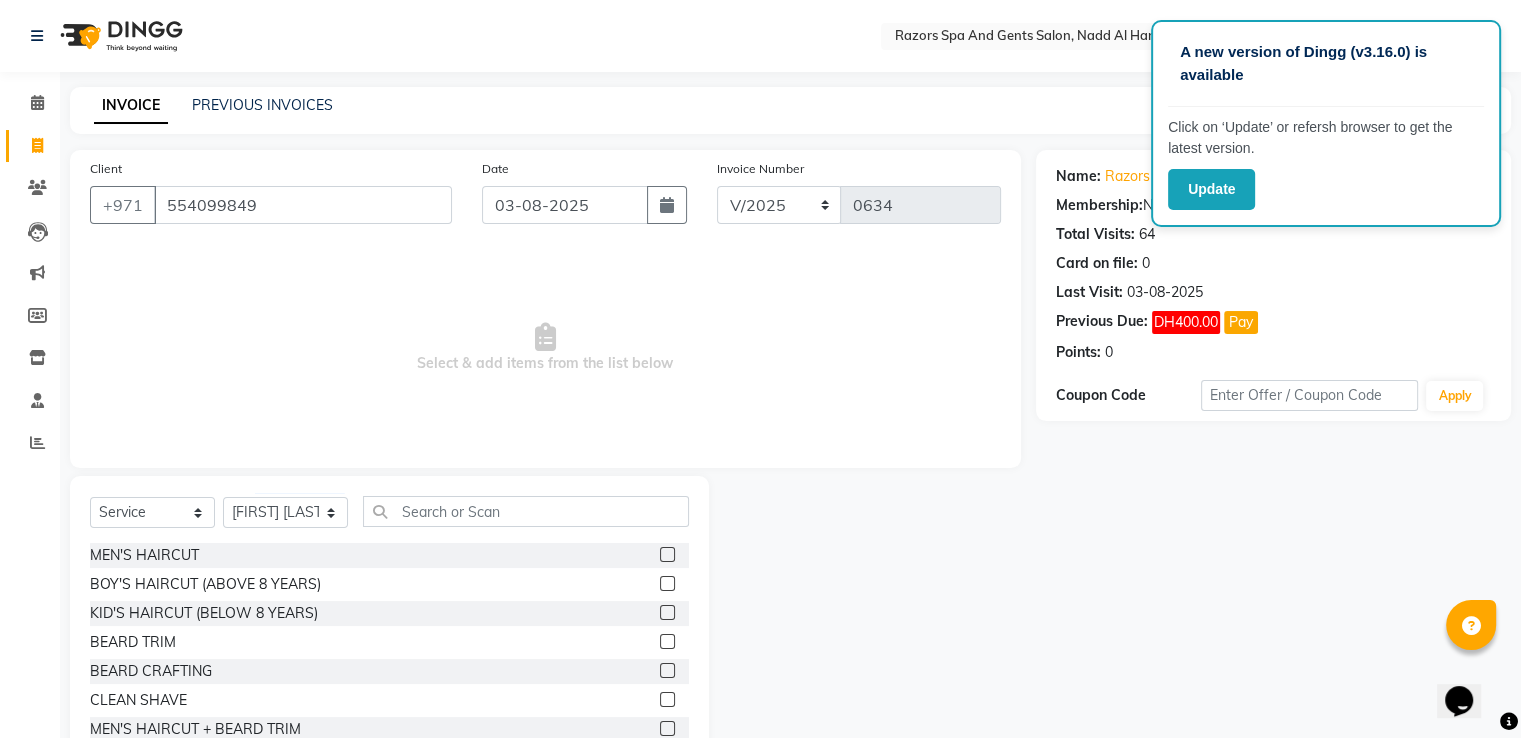 click 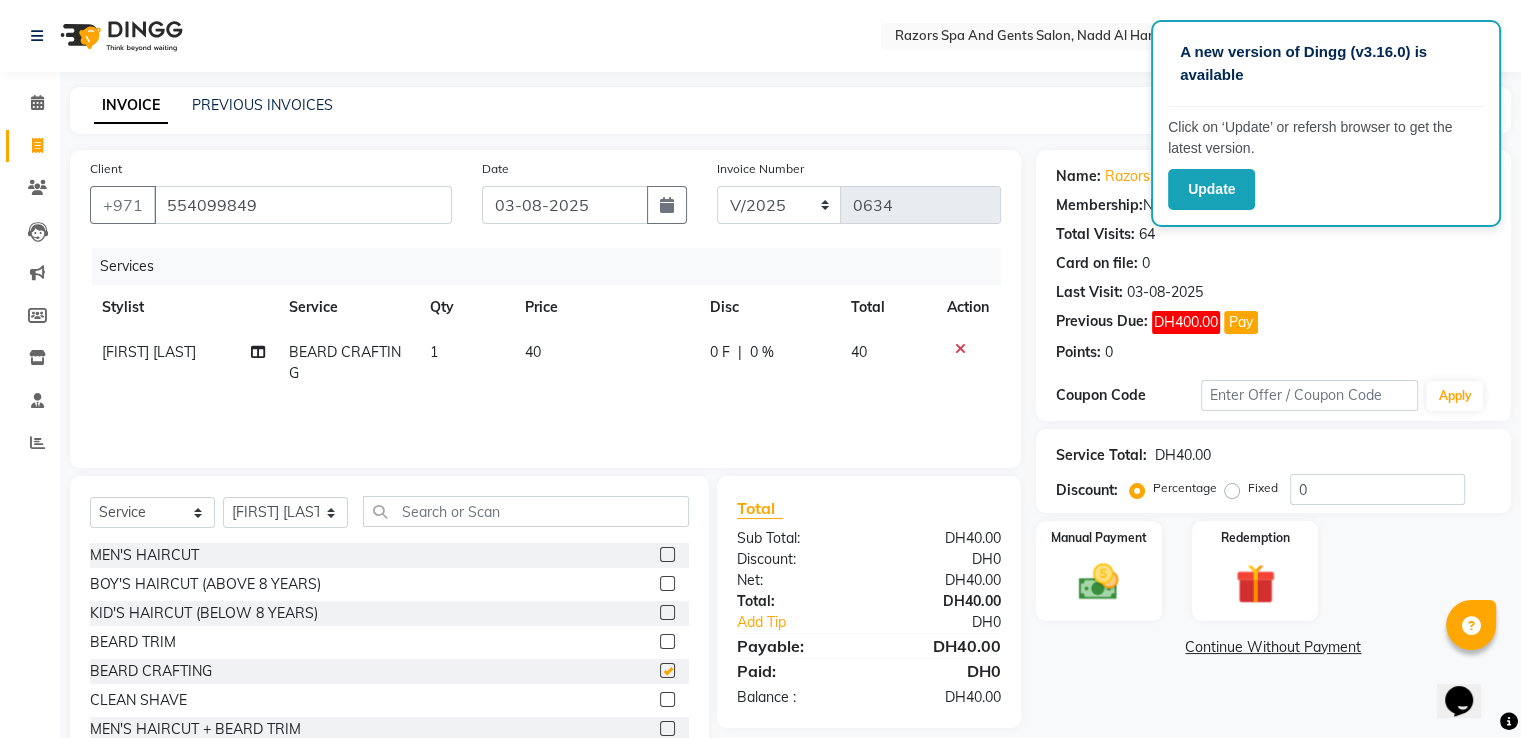 checkbox on "false" 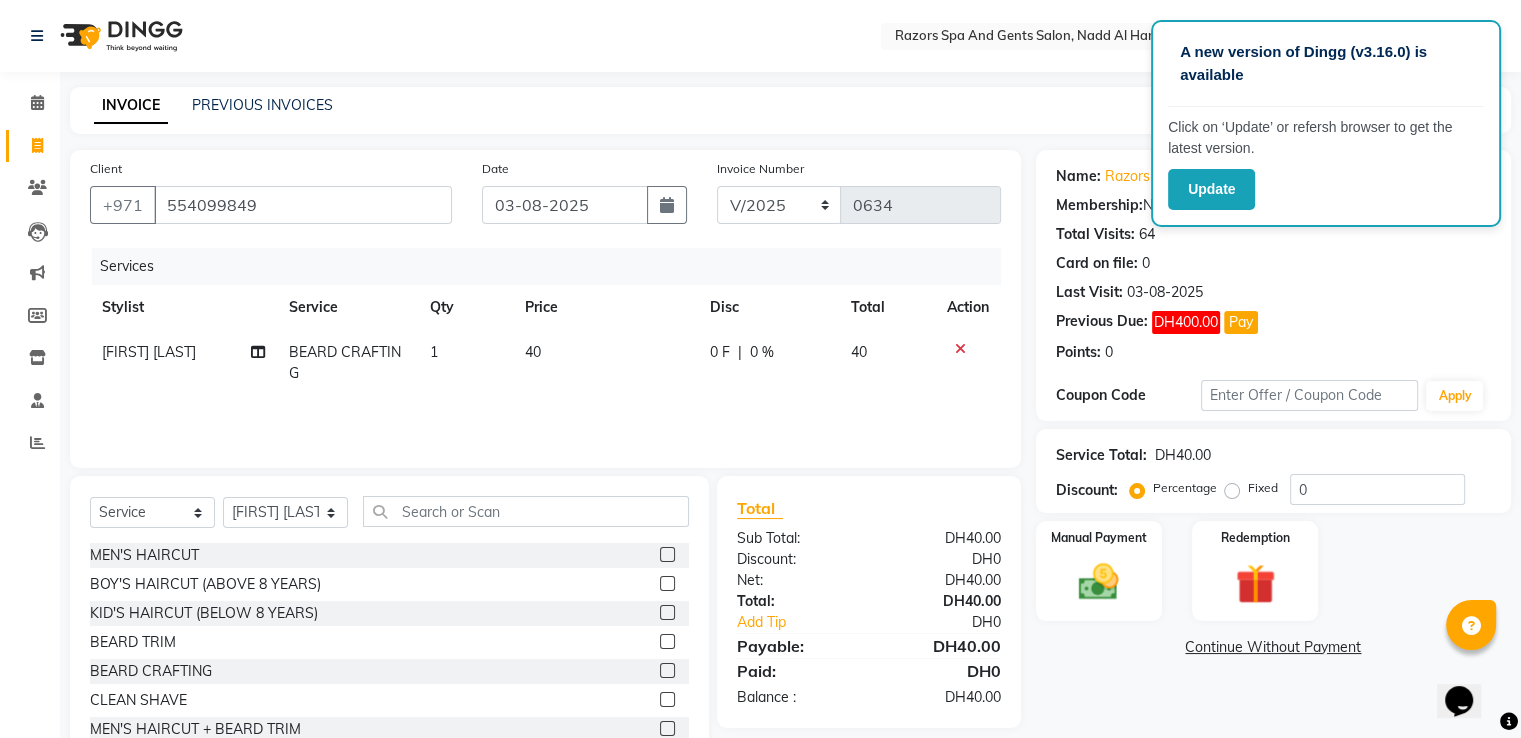scroll, scrollTop: 64, scrollLeft: 0, axis: vertical 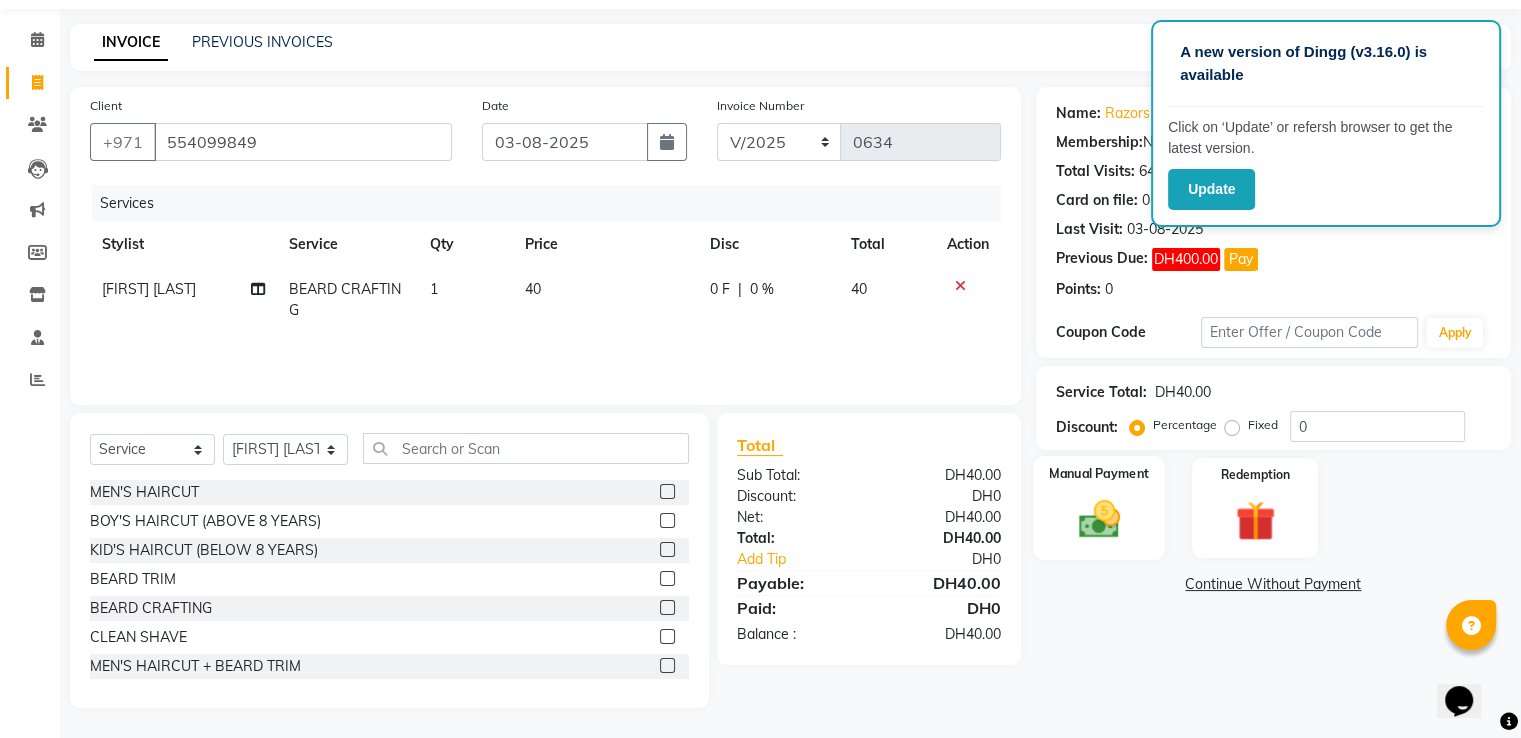 click 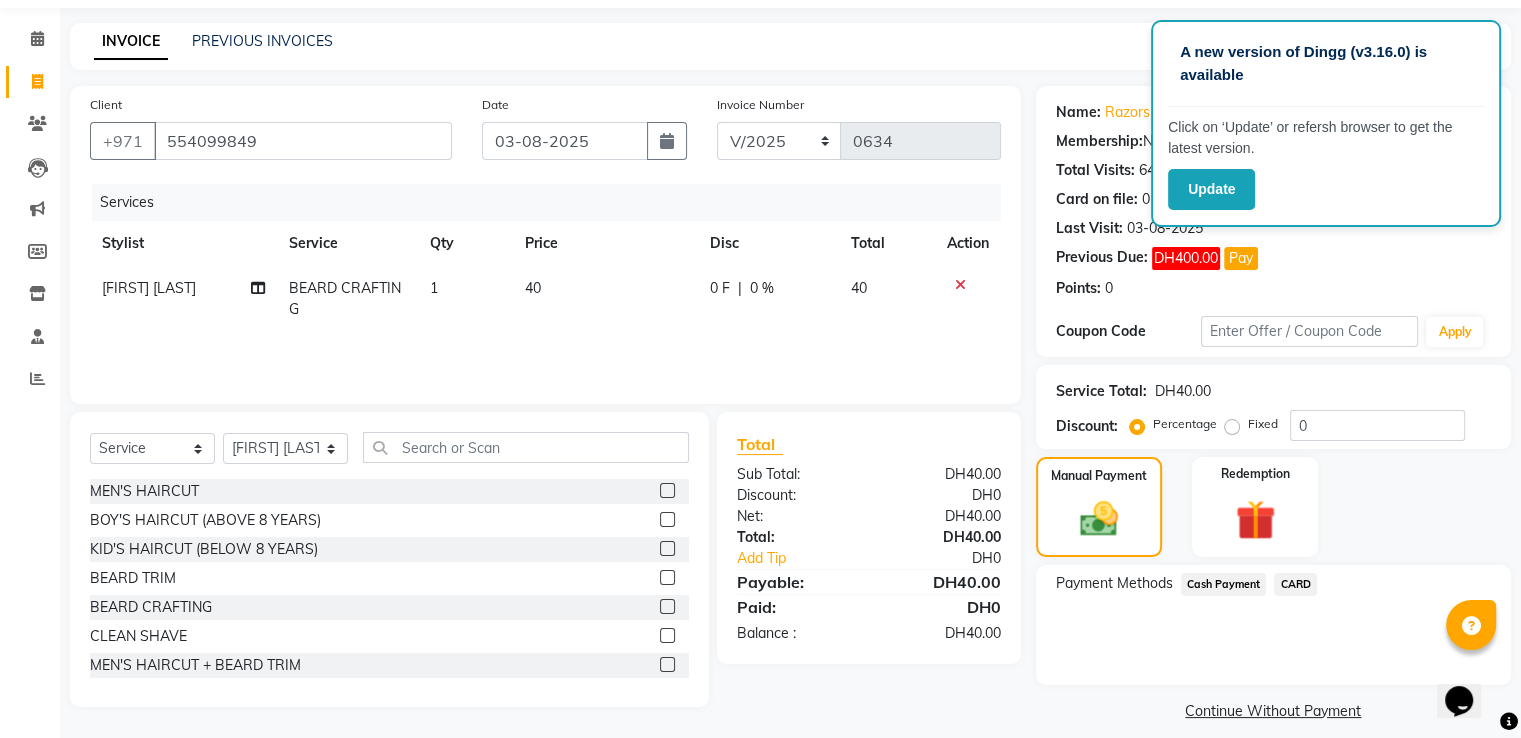 click on "CARD" 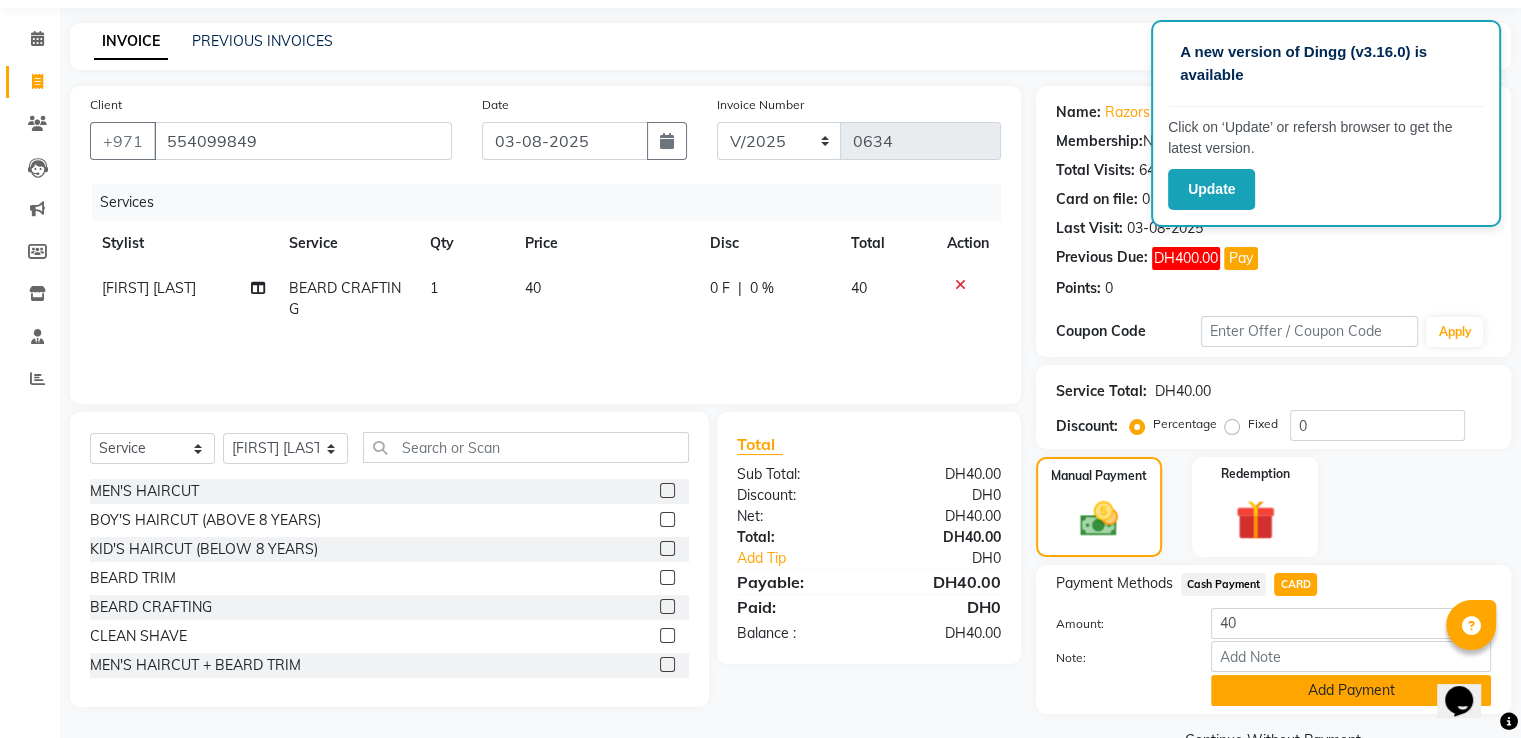 click on "Add Payment" 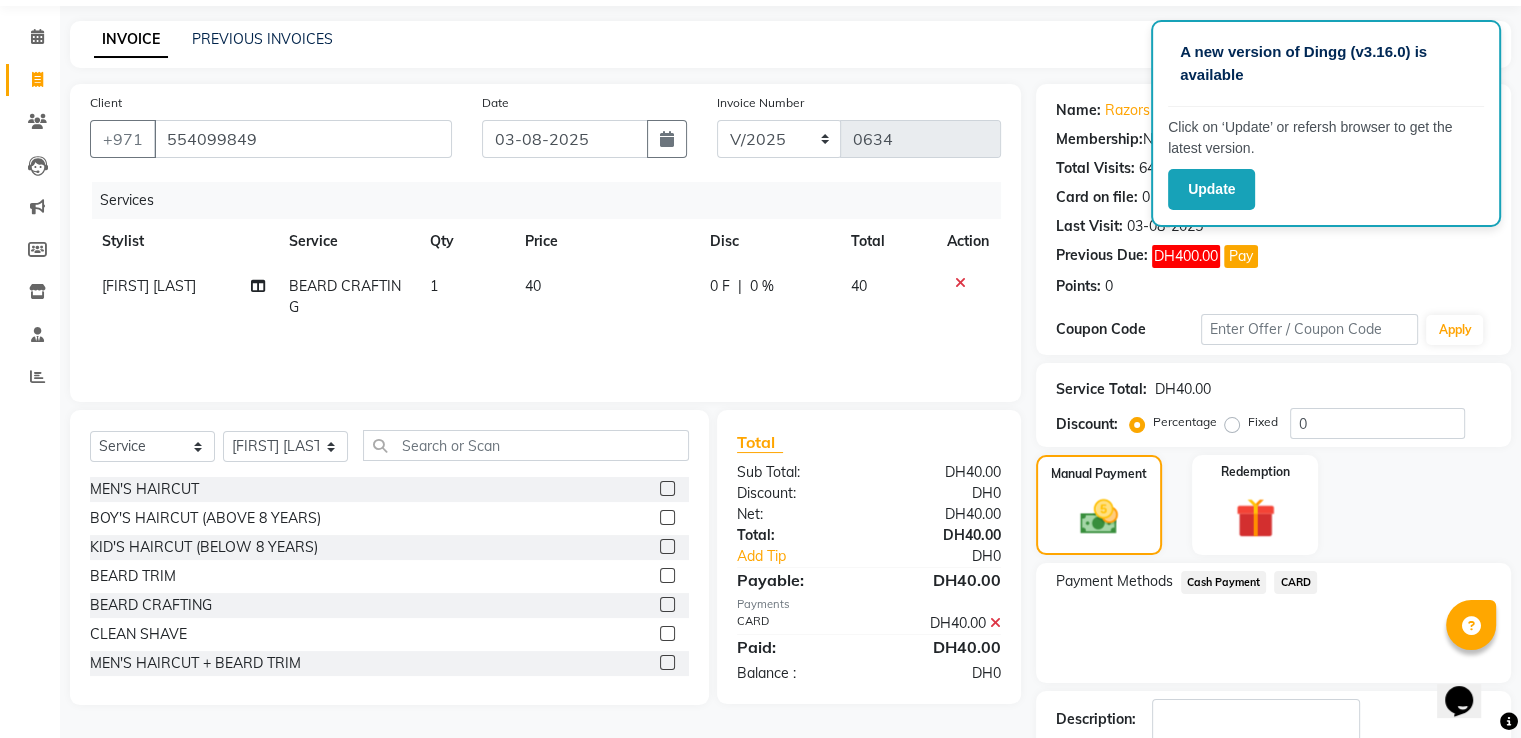 scroll, scrollTop: 193, scrollLeft: 0, axis: vertical 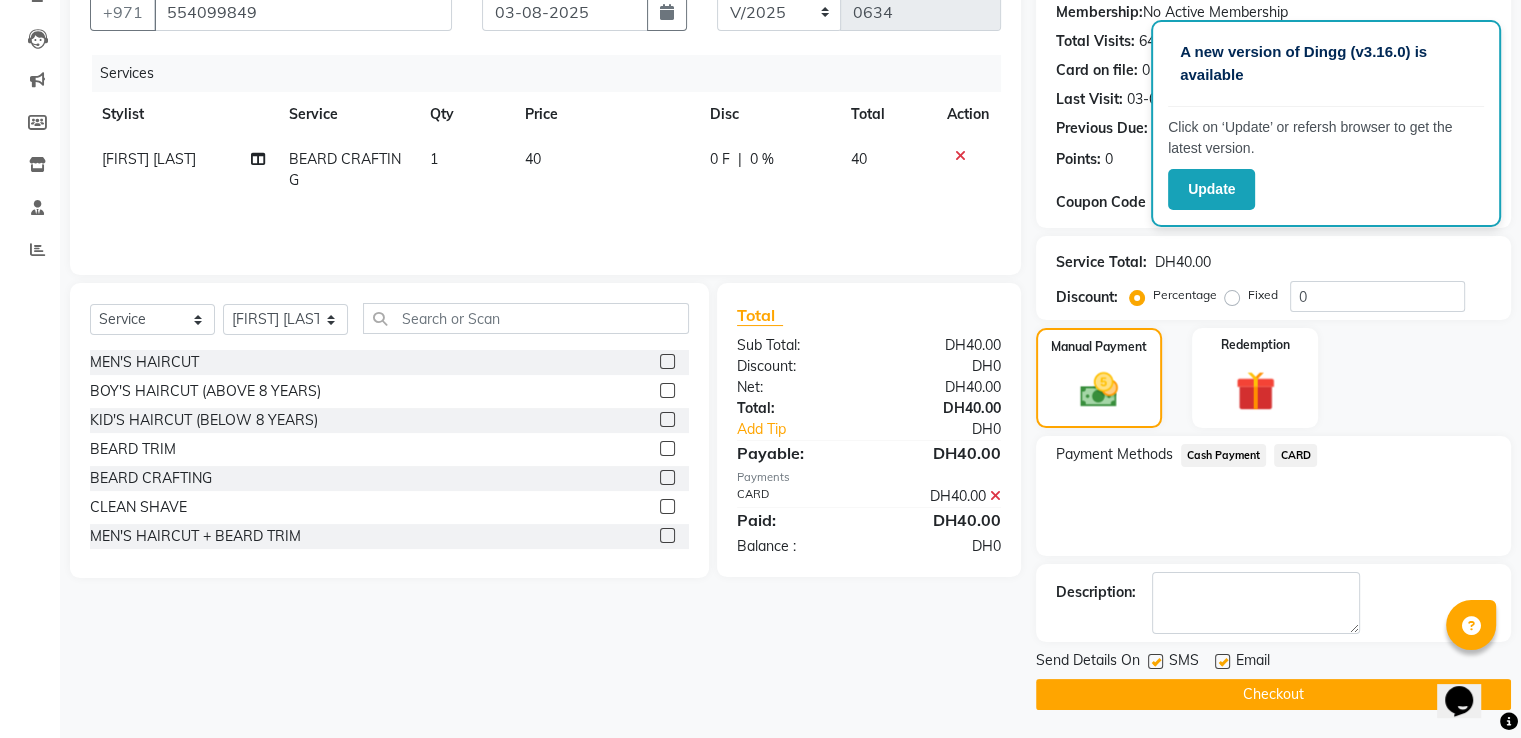 click on "Checkout" 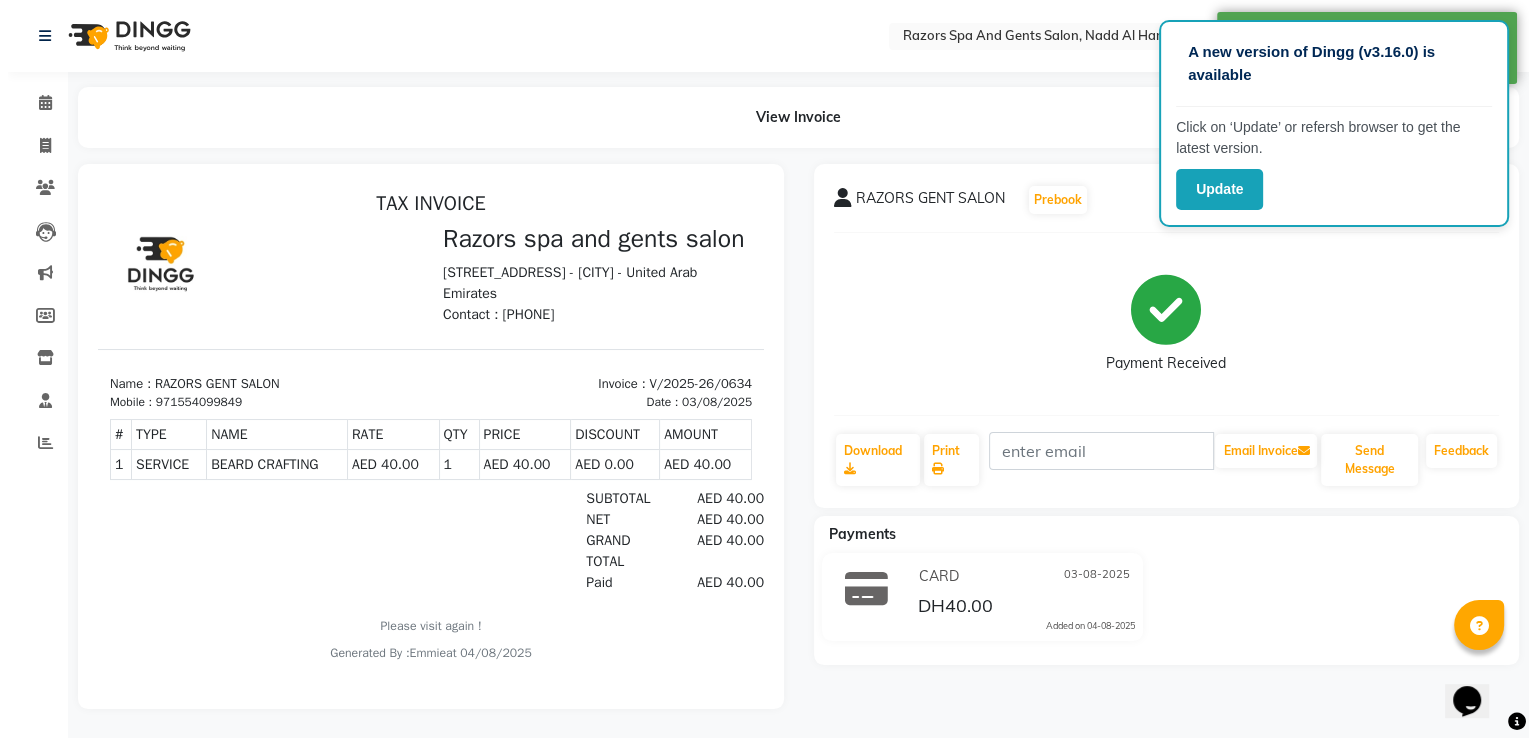 scroll, scrollTop: 0, scrollLeft: 0, axis: both 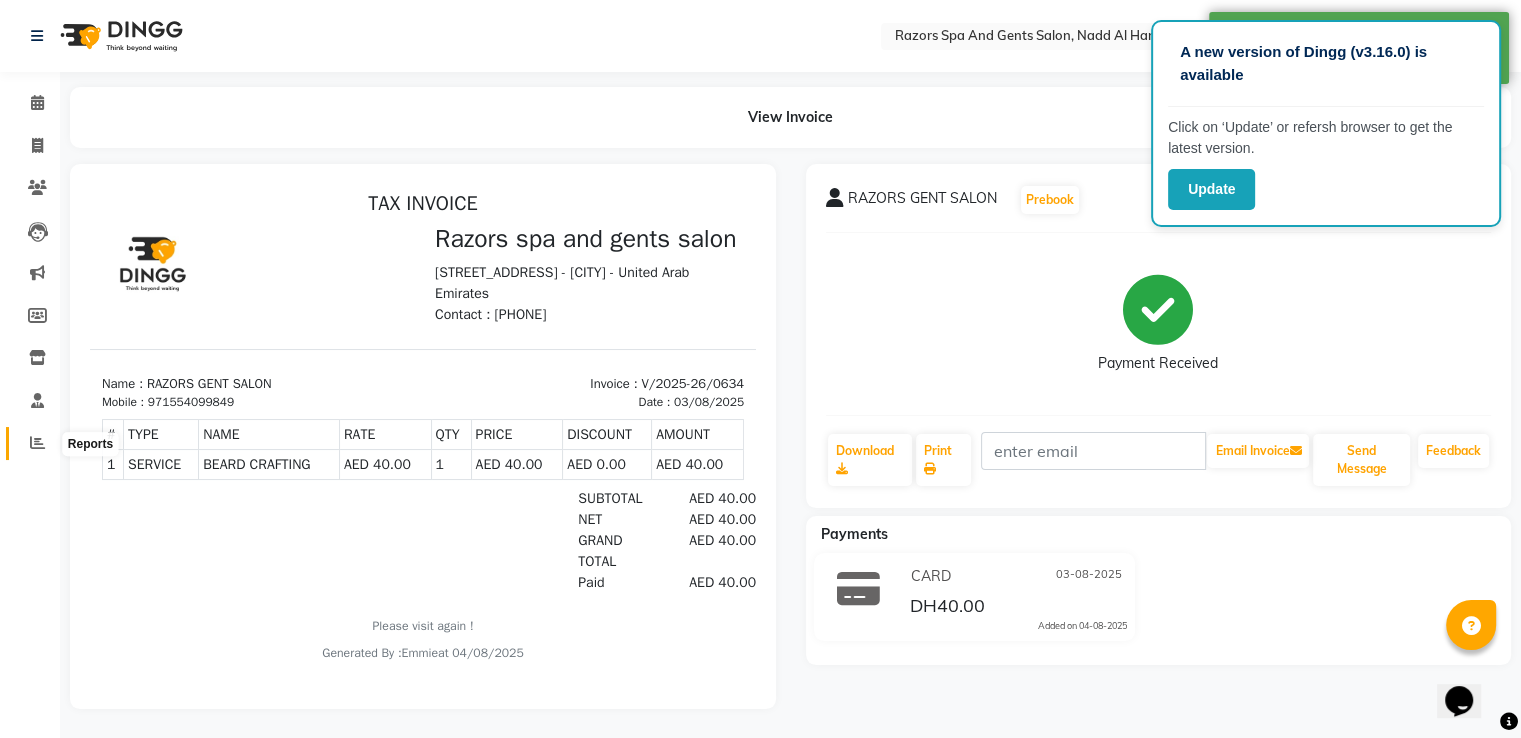 click 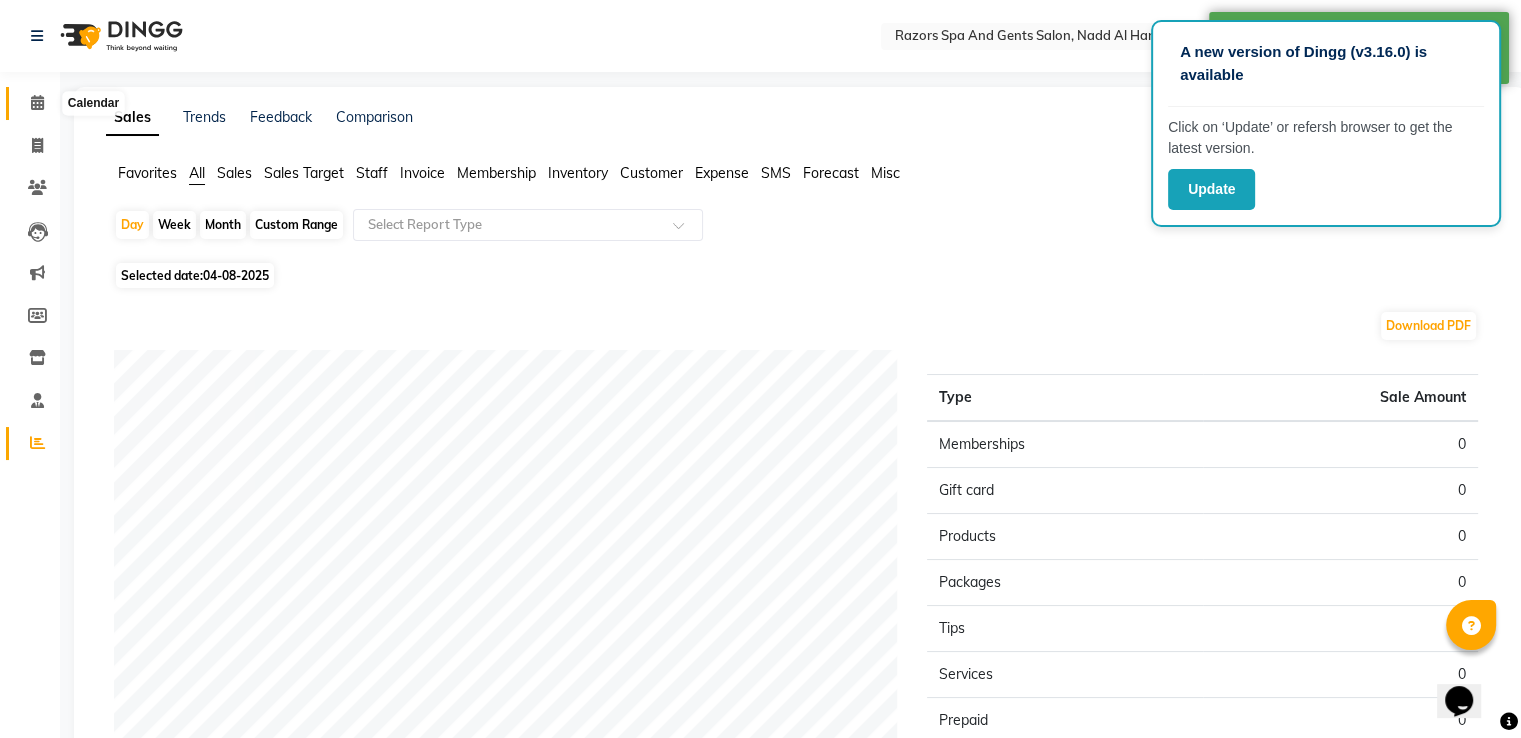 click 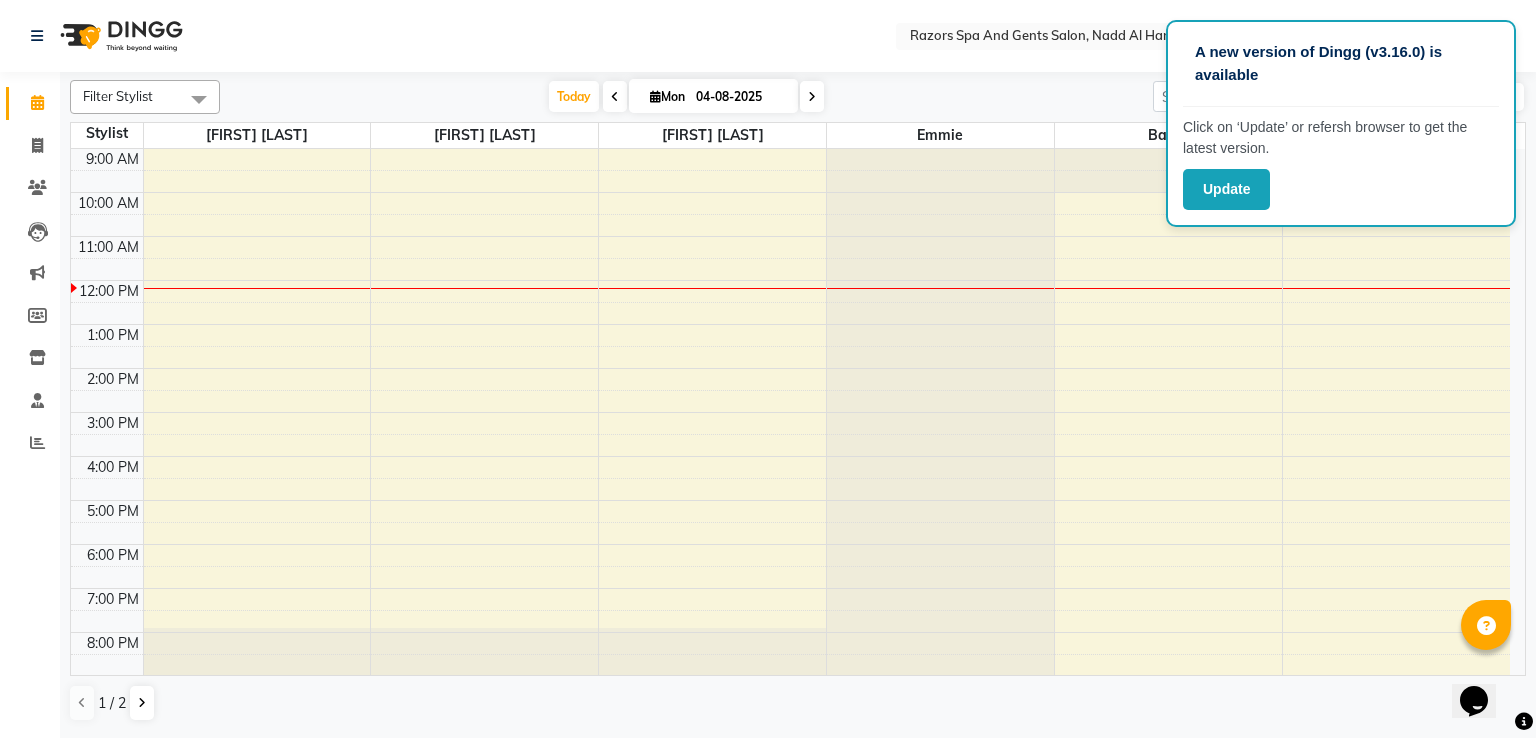 click on "Mon" at bounding box center [667, 96] 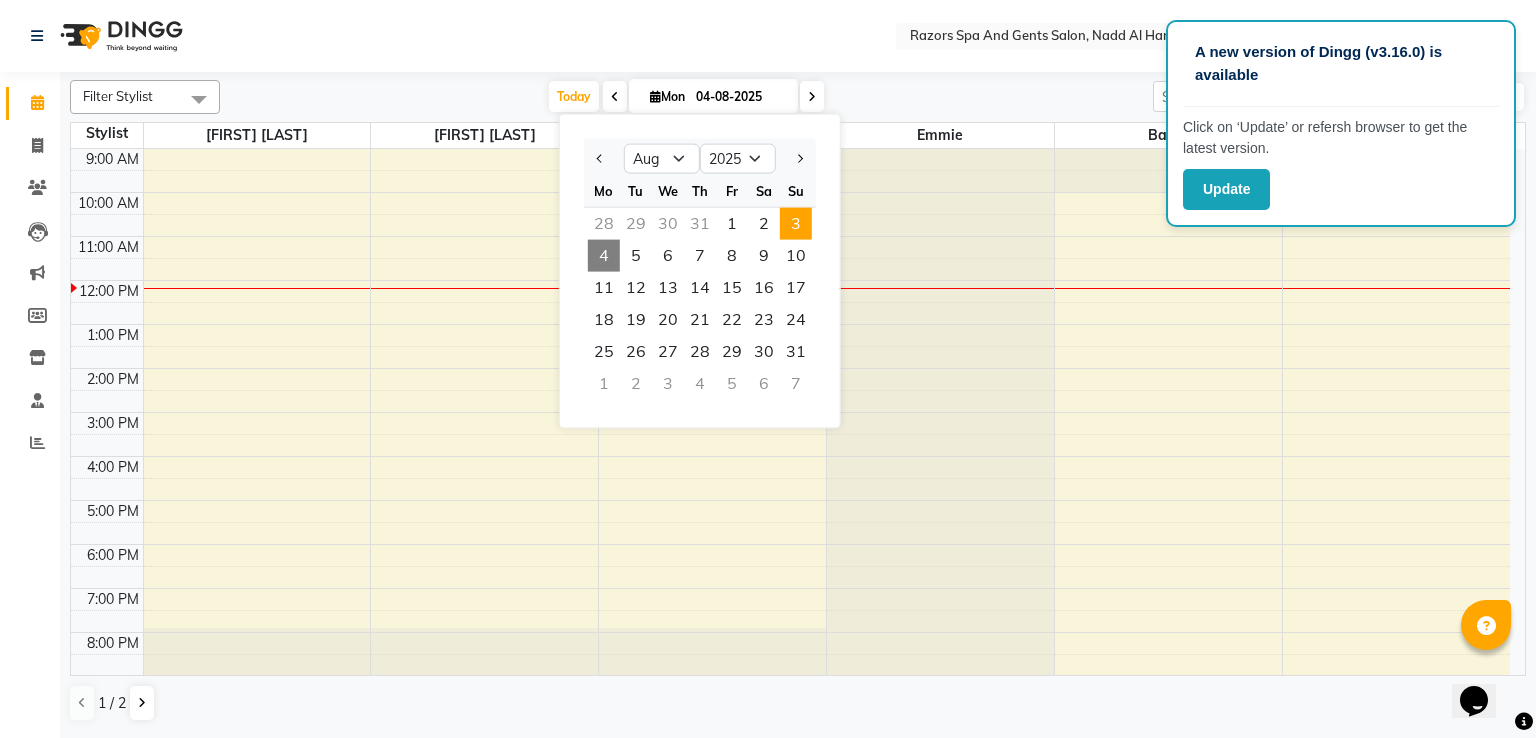 click on "3" at bounding box center [796, 224] 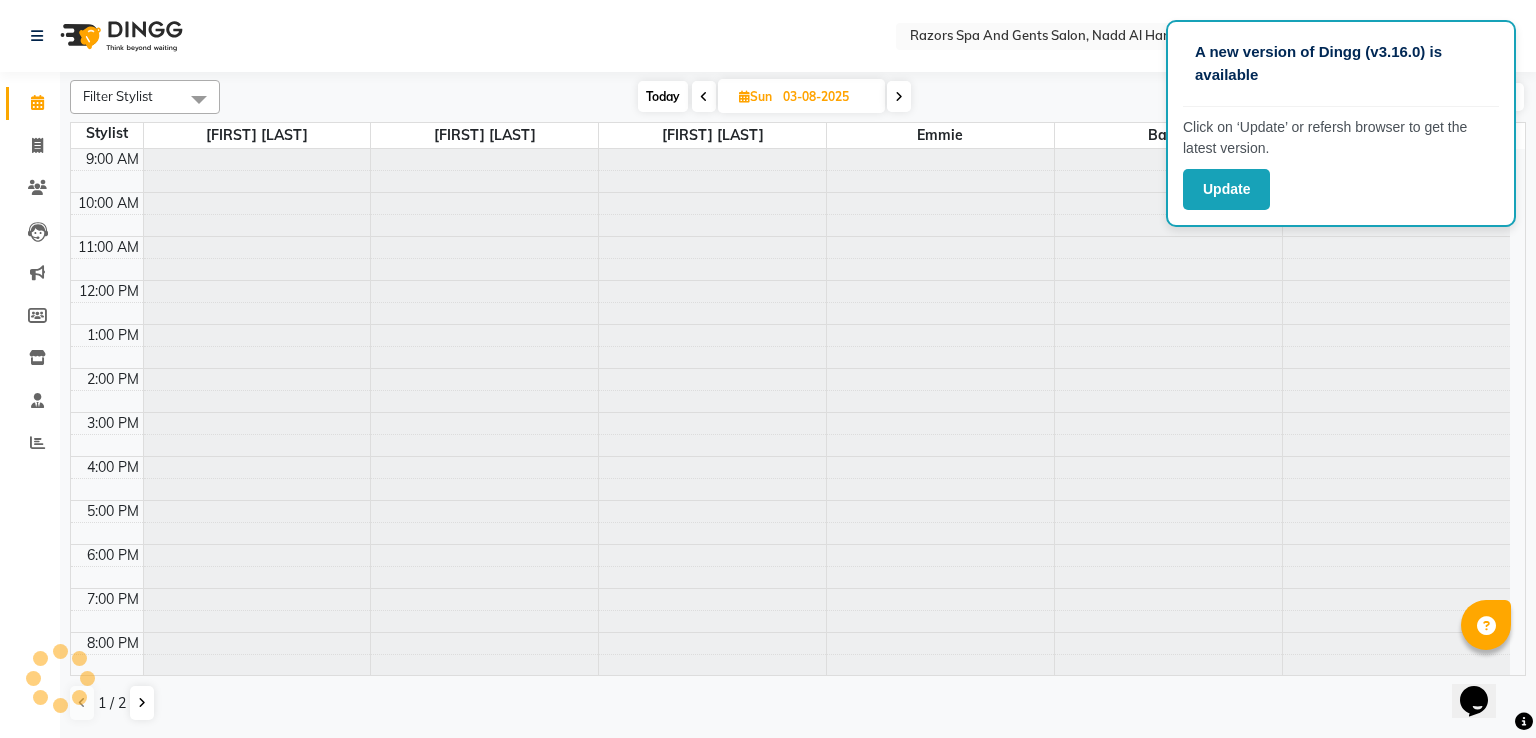 scroll, scrollTop: 126, scrollLeft: 0, axis: vertical 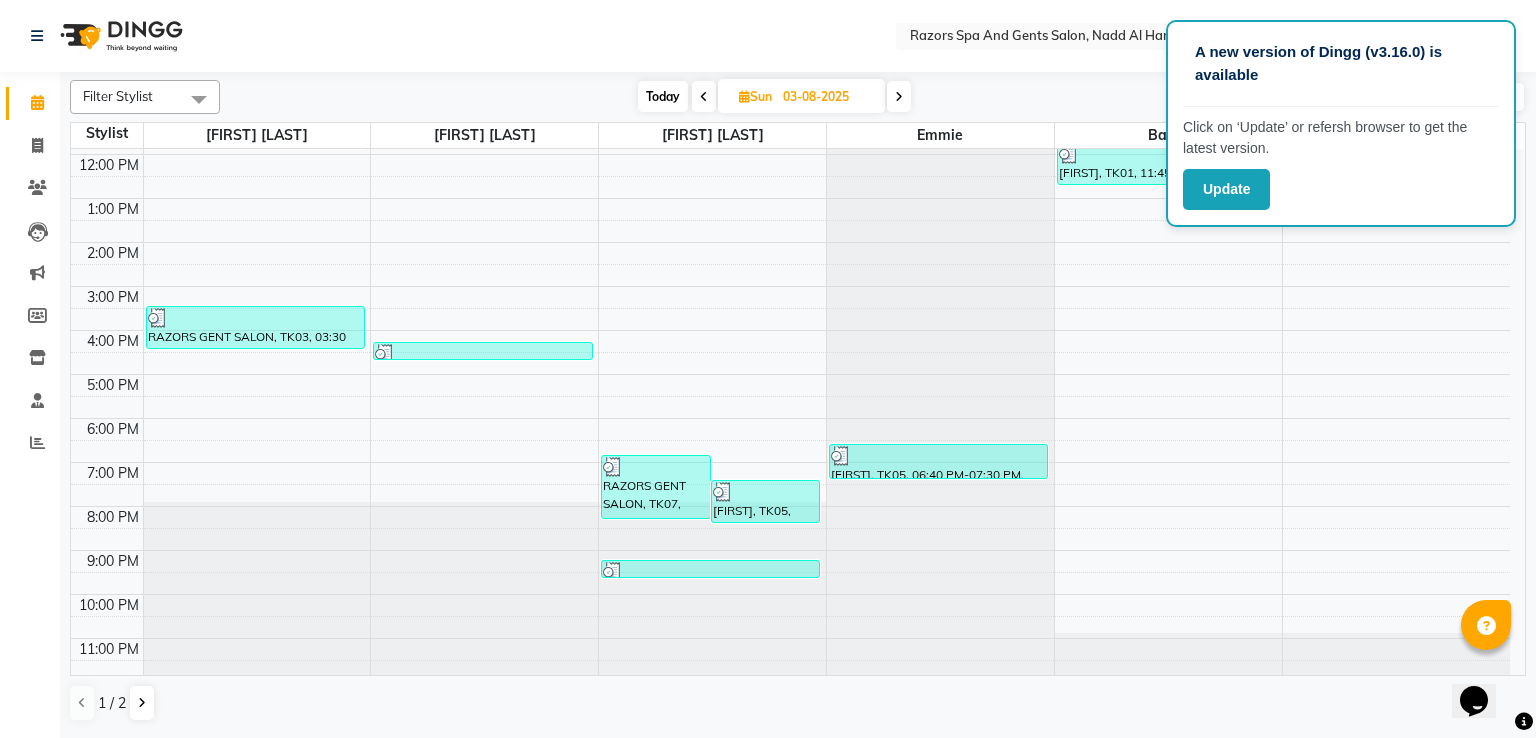 click on "Today  Sun 03-08-2025" at bounding box center [774, 97] 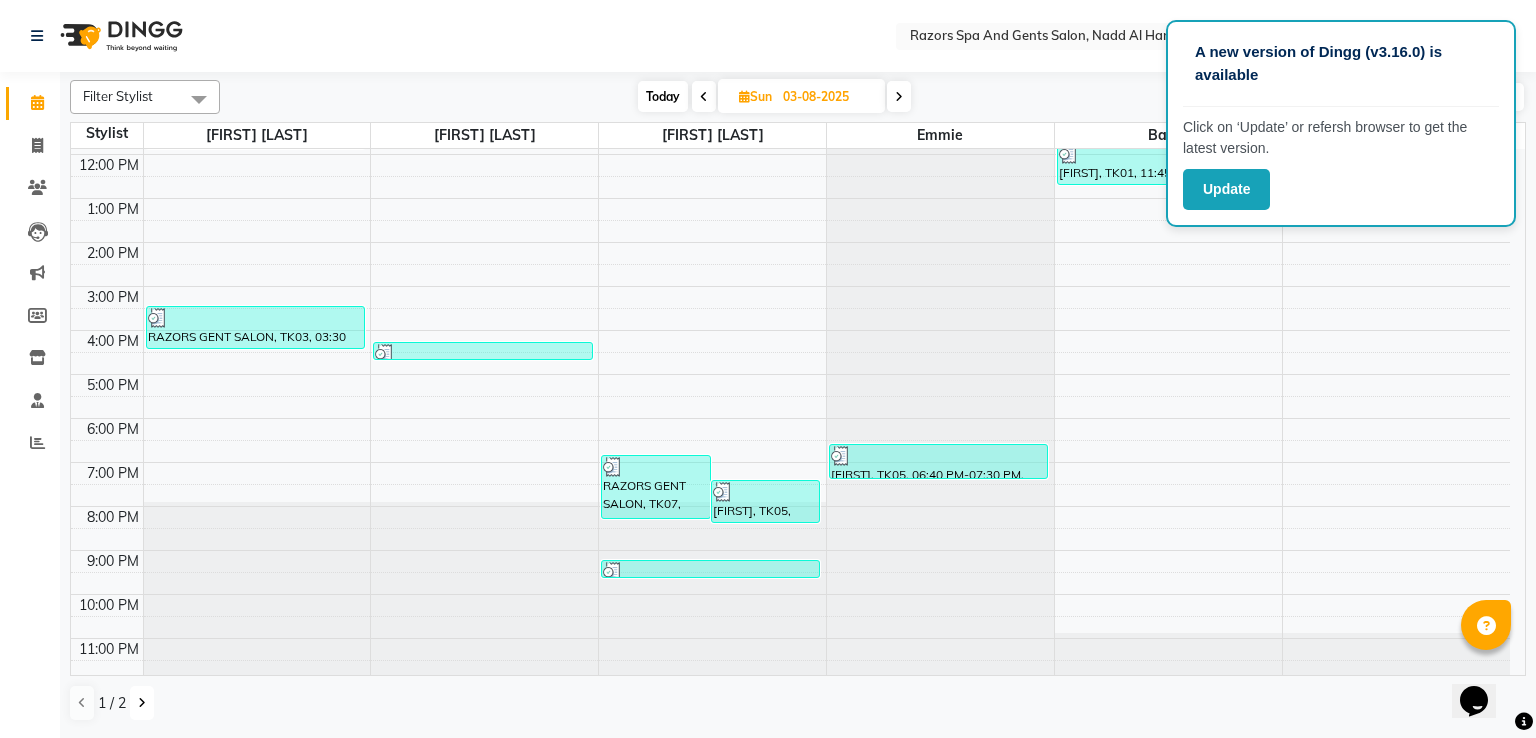 click at bounding box center (142, 703) 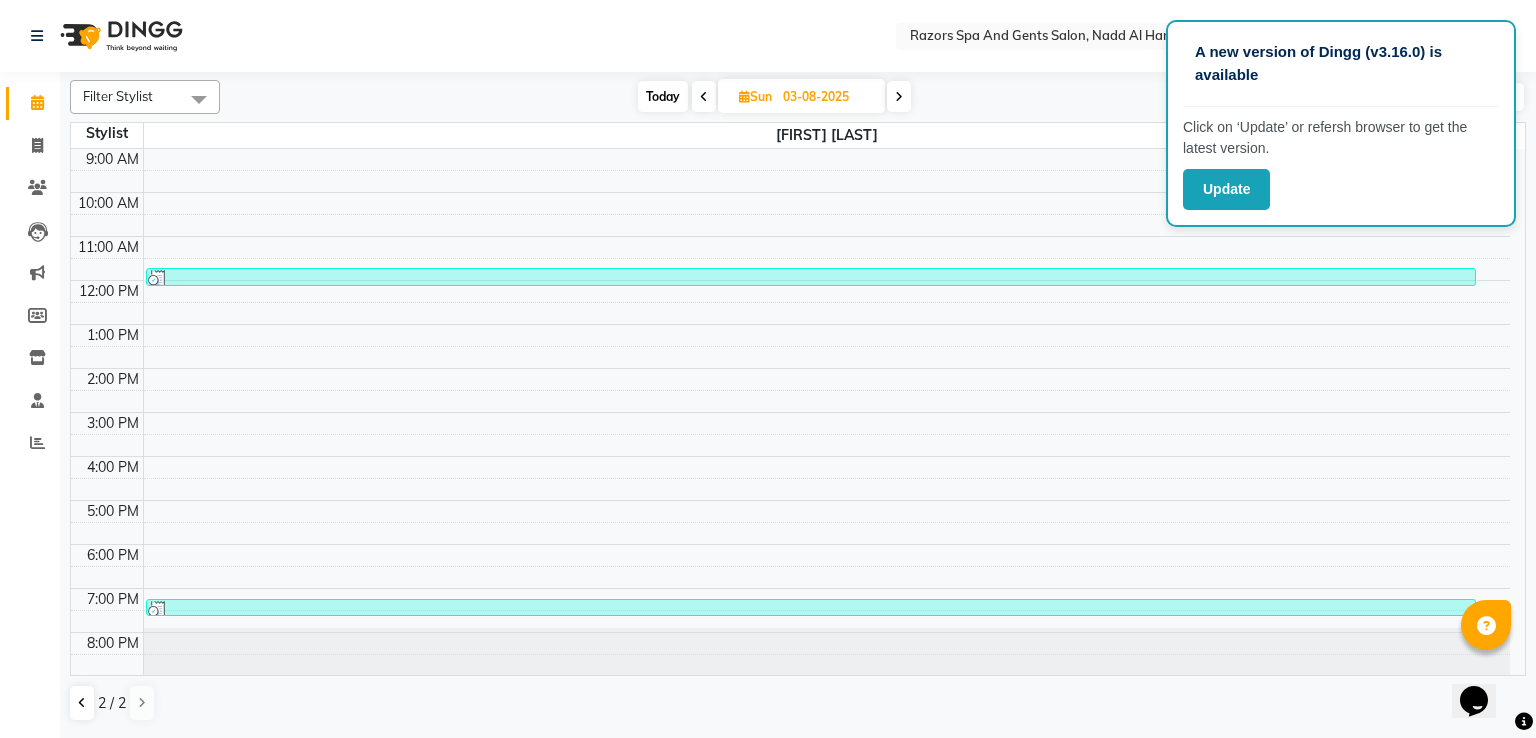 scroll, scrollTop: 126, scrollLeft: 0, axis: vertical 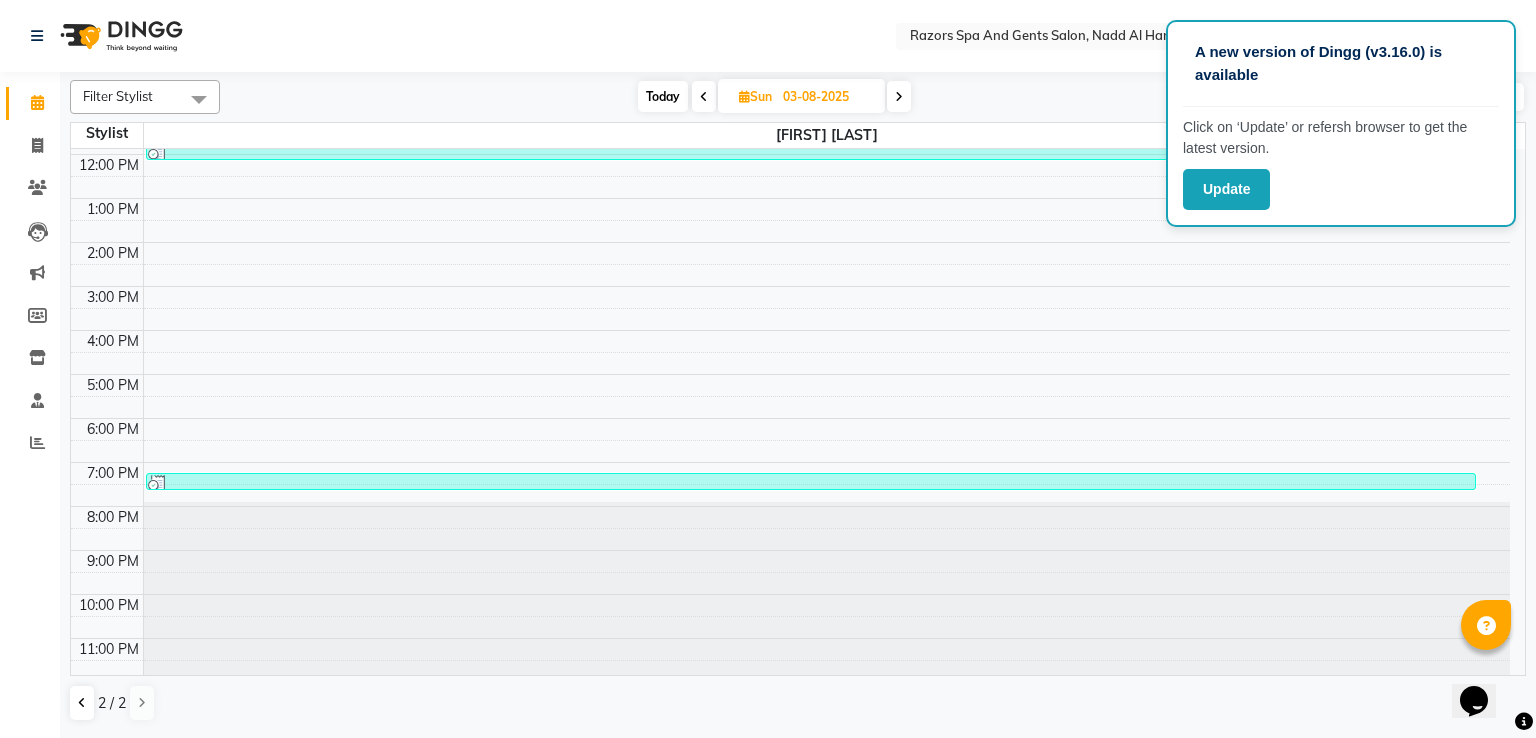 click at bounding box center [811, 485] 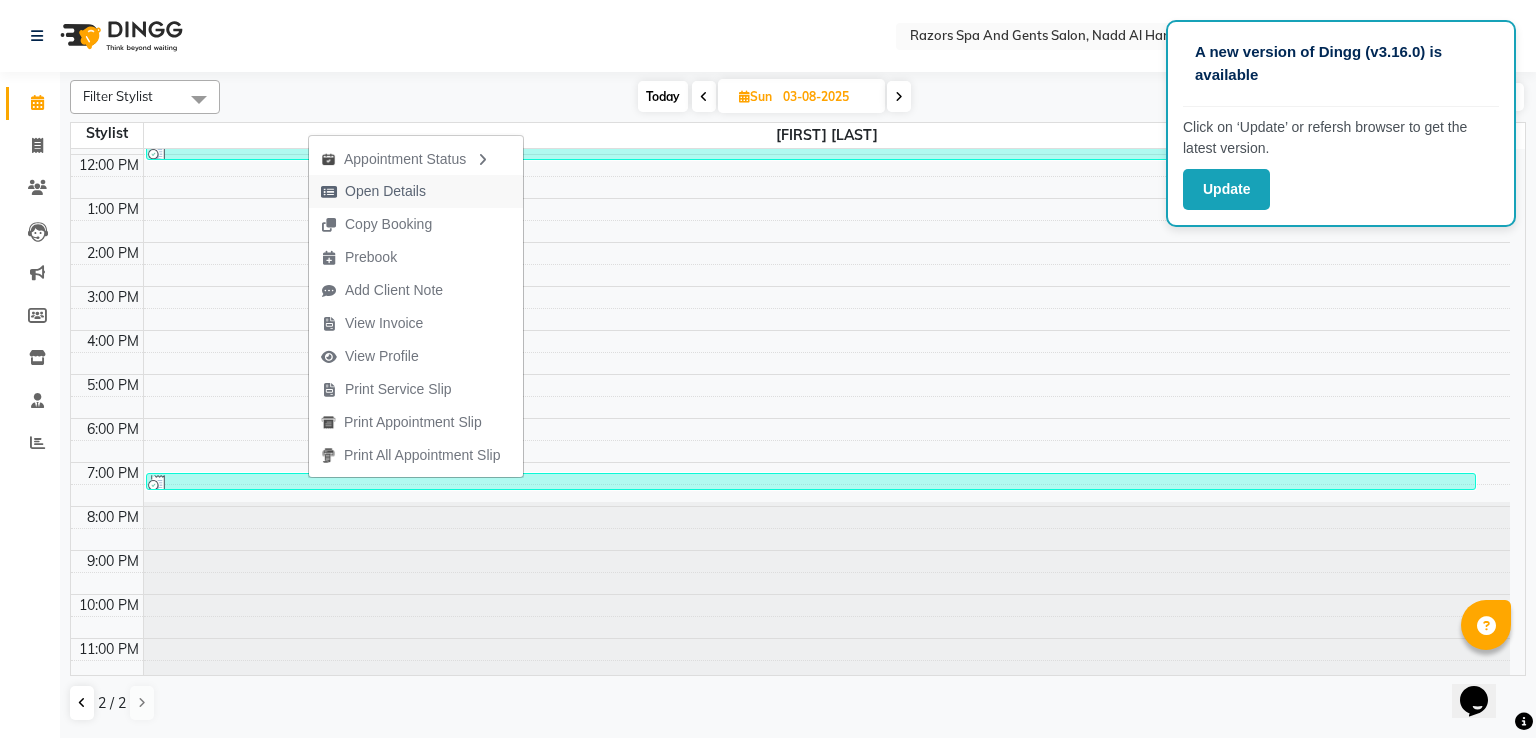 click on "Open Details" at bounding box center [416, 191] 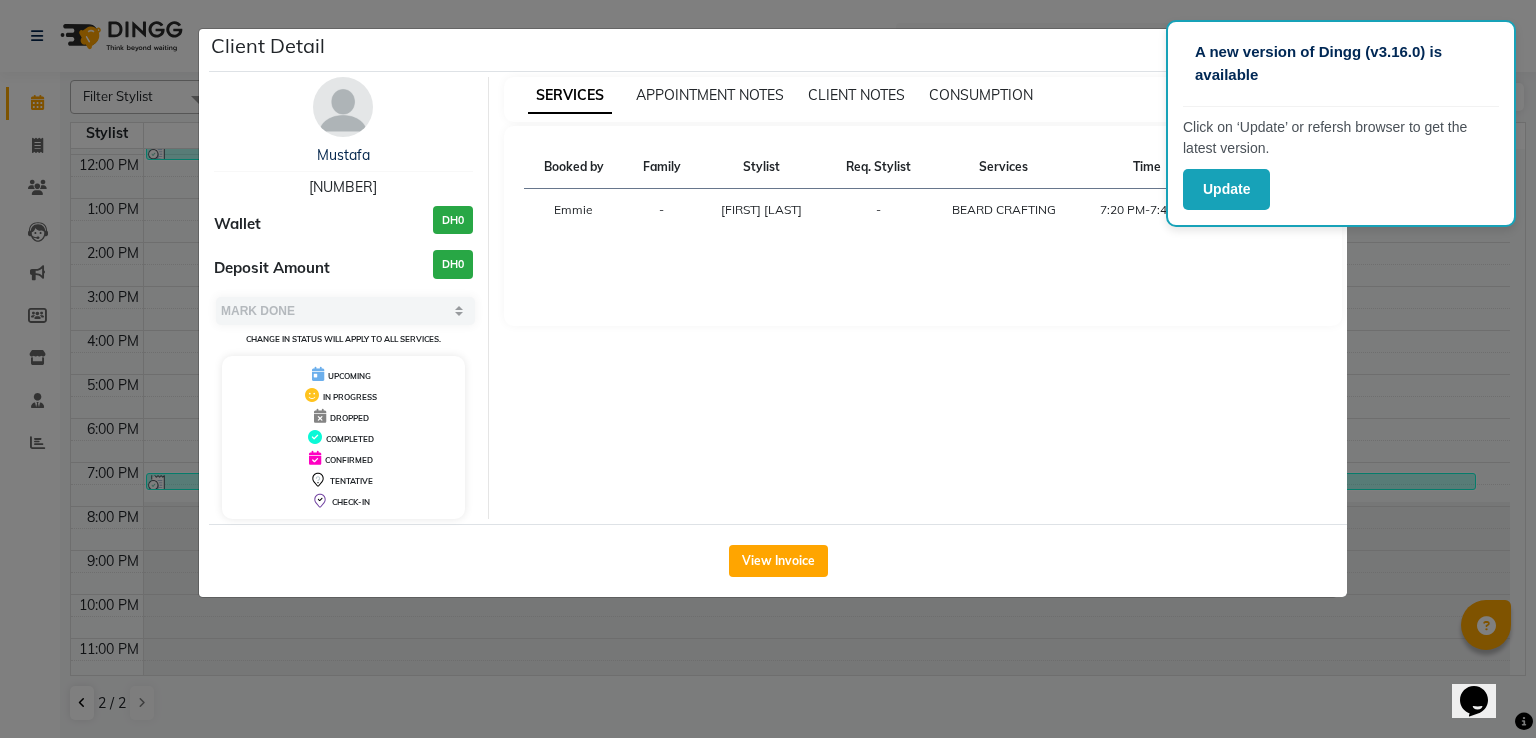 click on "Client Detail  [FIRST]    [NUMBER] Wallet DH0 Deposit Amount  DH0  Select MARK DONE UPCOMING Change in status will apply to all services. UPCOMING IN PROGRESS DROPPED COMPLETED CONFIRMED TENTATIVE CHECK-IN SERVICES APPOINTMENT NOTES CLIENT NOTES CONSUMPTION Booked by Family Stylist Req. Stylist Services Time Status  [FIRST]  - [FIRST] [LAST] -  BEARD CRAFTING   7:20 PM-7:45 PM   View Invoice" 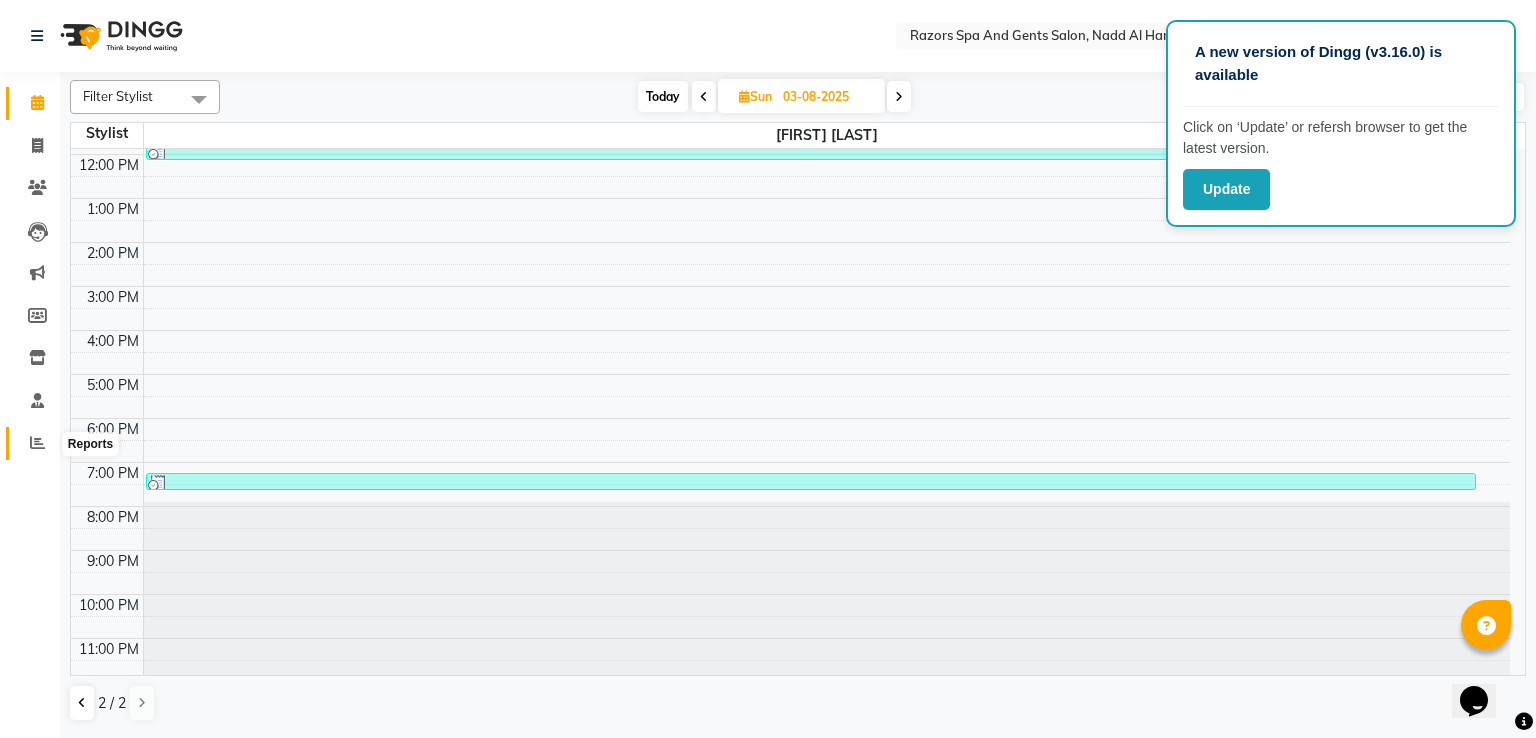 click 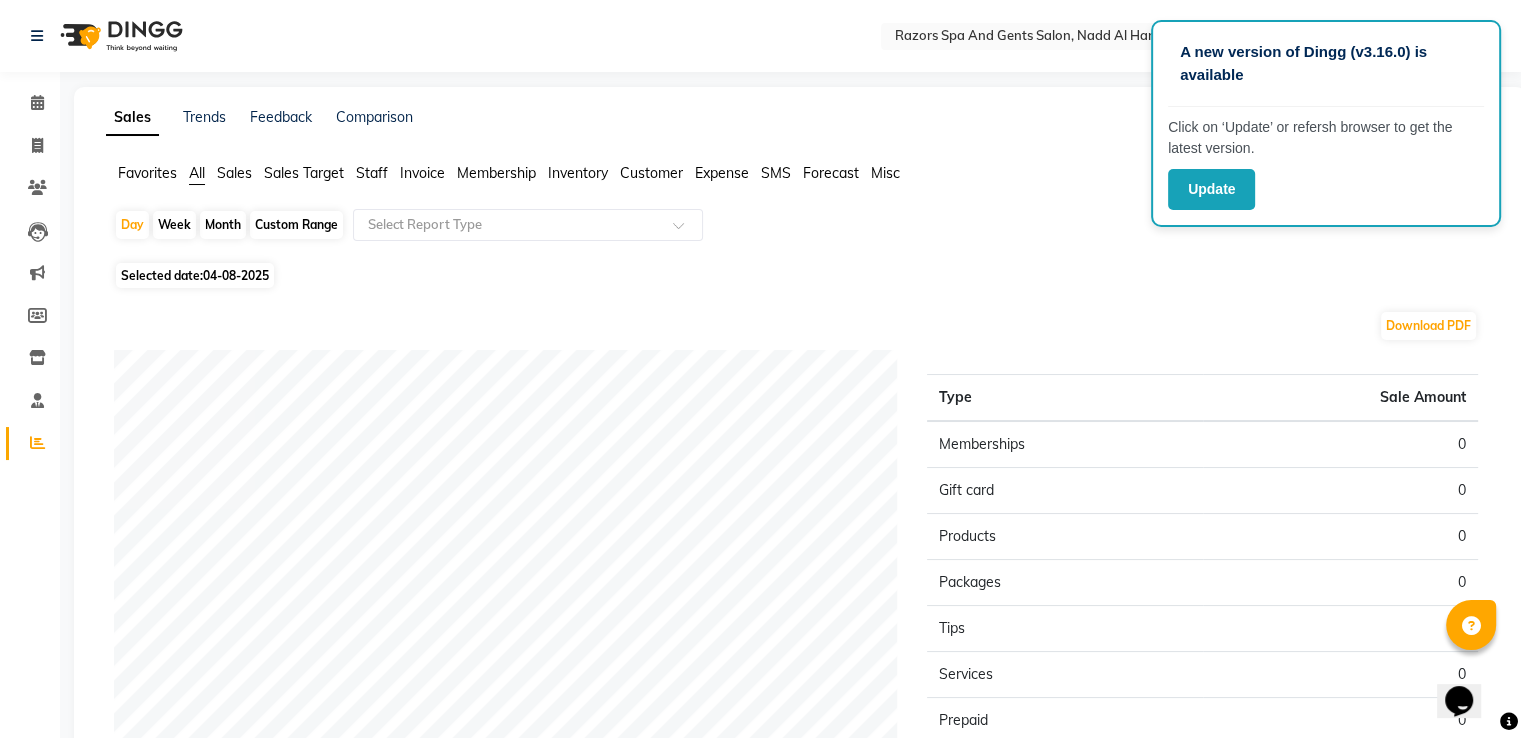 click on "04-08-2025" 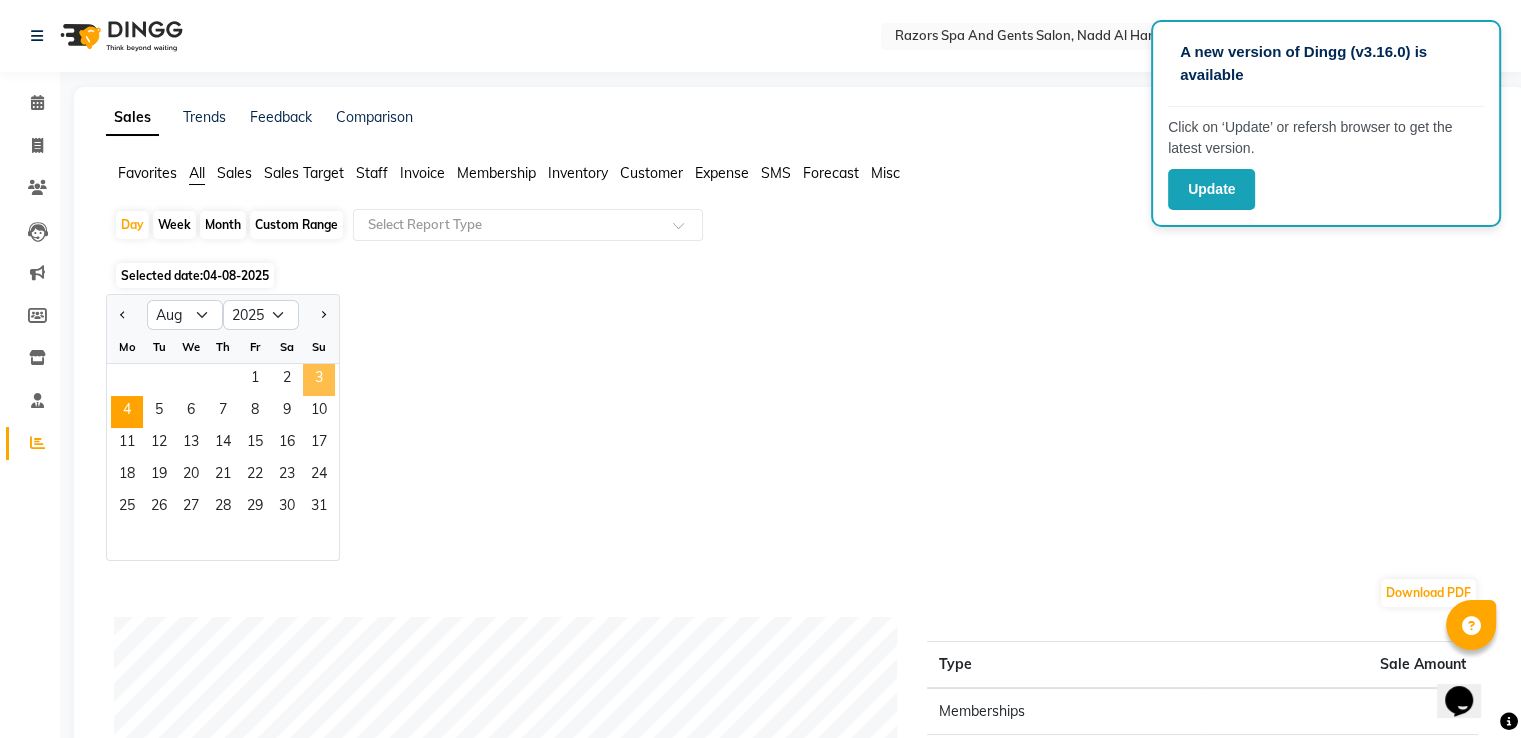 click on "3" 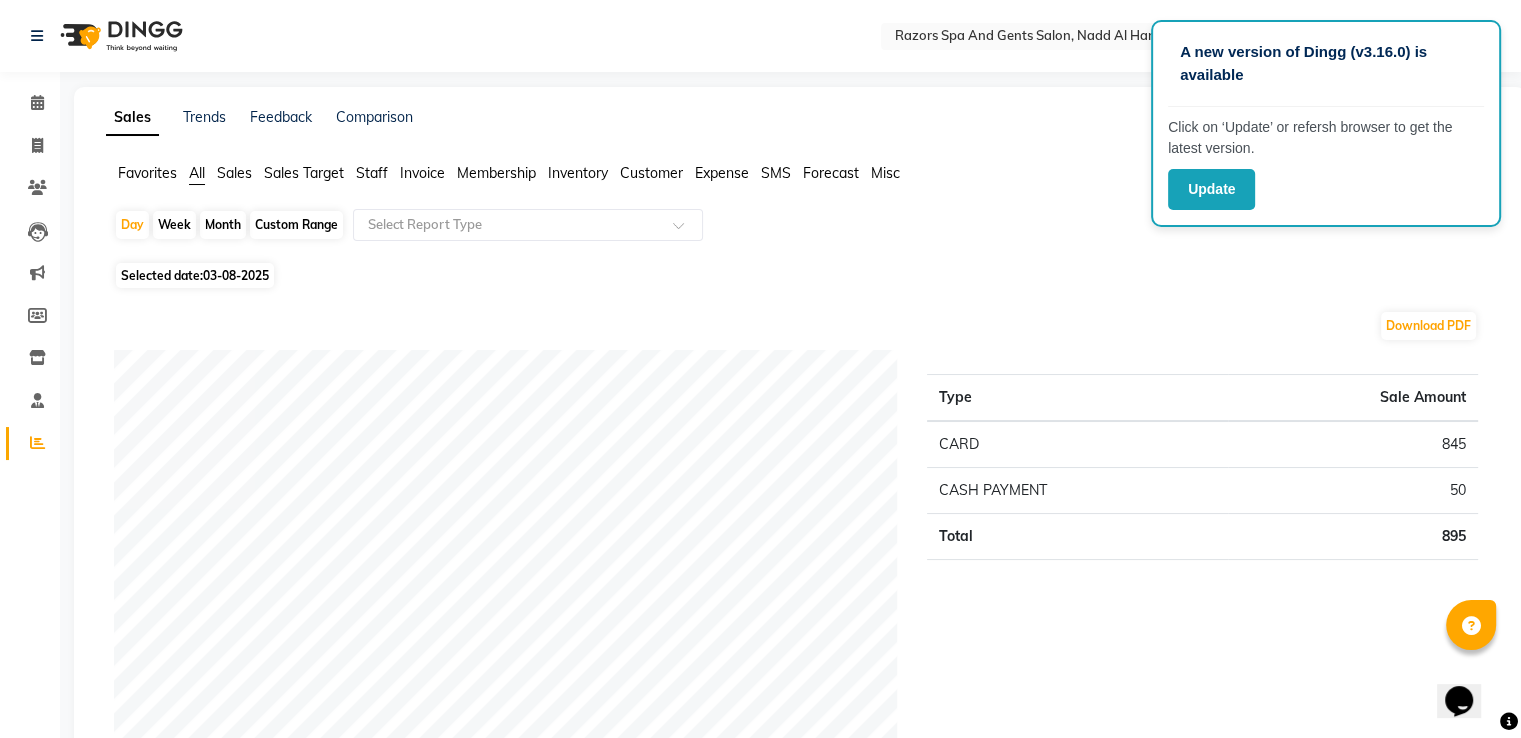 click on "Sales Trends Feedback Comparison Generate Report Favorites All Sales Sales Target Staff Invoice Membership Inventory Customer Expense SMS Forecast Misc  Day   Week   Month   Custom Range  Select Report Type Selected date:  [DATE]  Download PDF Payment mode Type Sale Amount CARD 845 CASH PAYMENT 50 Total 895 Staff summary Type Sale Amount [FIRST] [LAST] 380 [FIRST] [LAST] 180 [FIRST] 115 [FIRST] 100 [FIRST] [LAST] 80 [FIRST] [LAST] 40 Total 895 Sales summary Type Sale Amount Vouchers 0 Gift card 0 Prepaid 0 Memberships 0 Products 0 Packages 0 Tips 0 Services 895 Fee 0 Total 895 Expense by type Type Sale Amount Other 90 Total 90 Service by category Type Sale Amount HAIR 520 FACE TREATMENTS 160 PEDICURE-MANICURE 115 BODY SHAVING 100 Total 895 Service sales Type Sale Amount MEN'S HAIRCUT + BEARD CRAFTING 360 RAZORS SIGNATURE FACIAL 160 FULL FRONT/BACK SHAVING 100 CLEAN SHAVE 80 BEARD CRAFTING 80 BASIC PEDICURE 60 BASIC MANICURE 55 Total 895 ★ Mark as Favorite Save to Personal Favorites:" 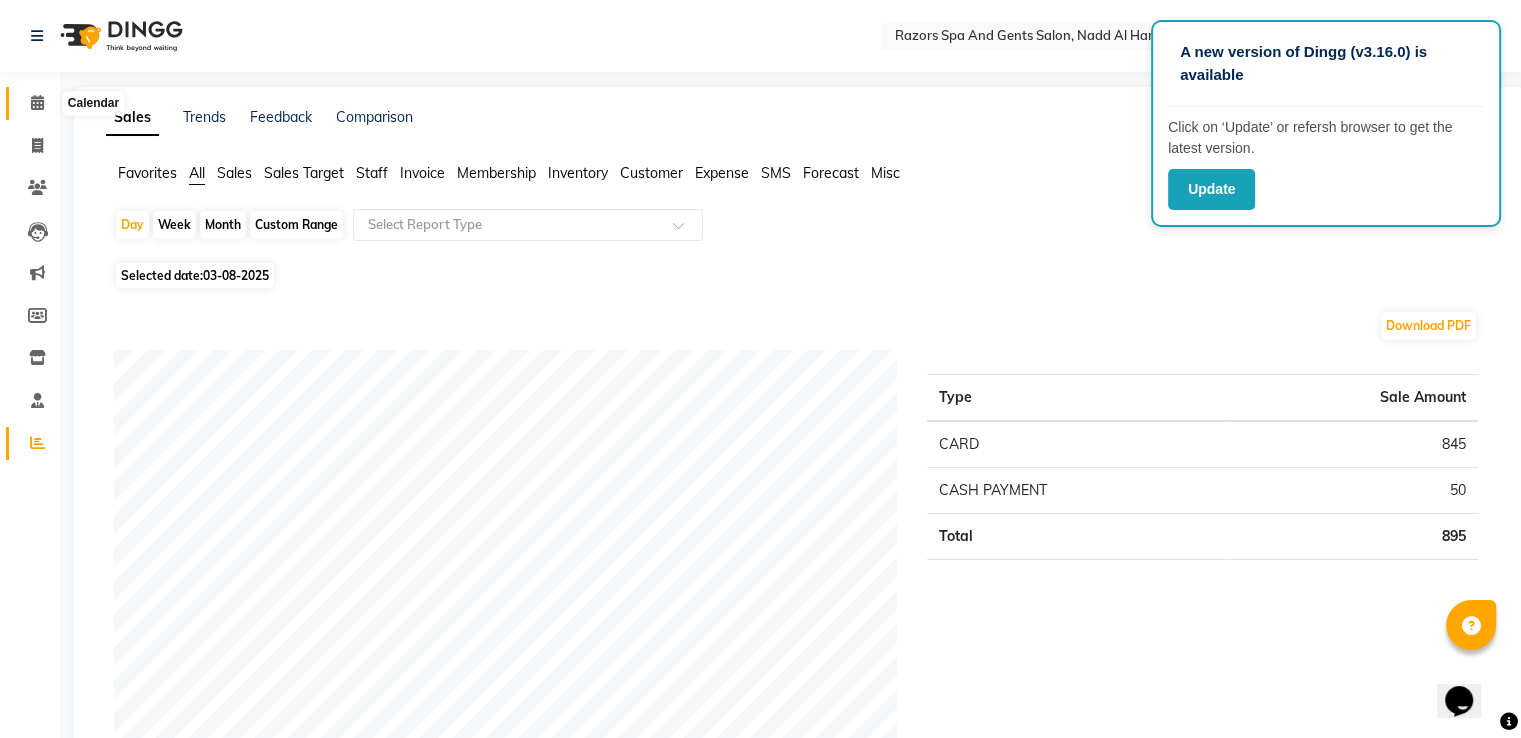 click 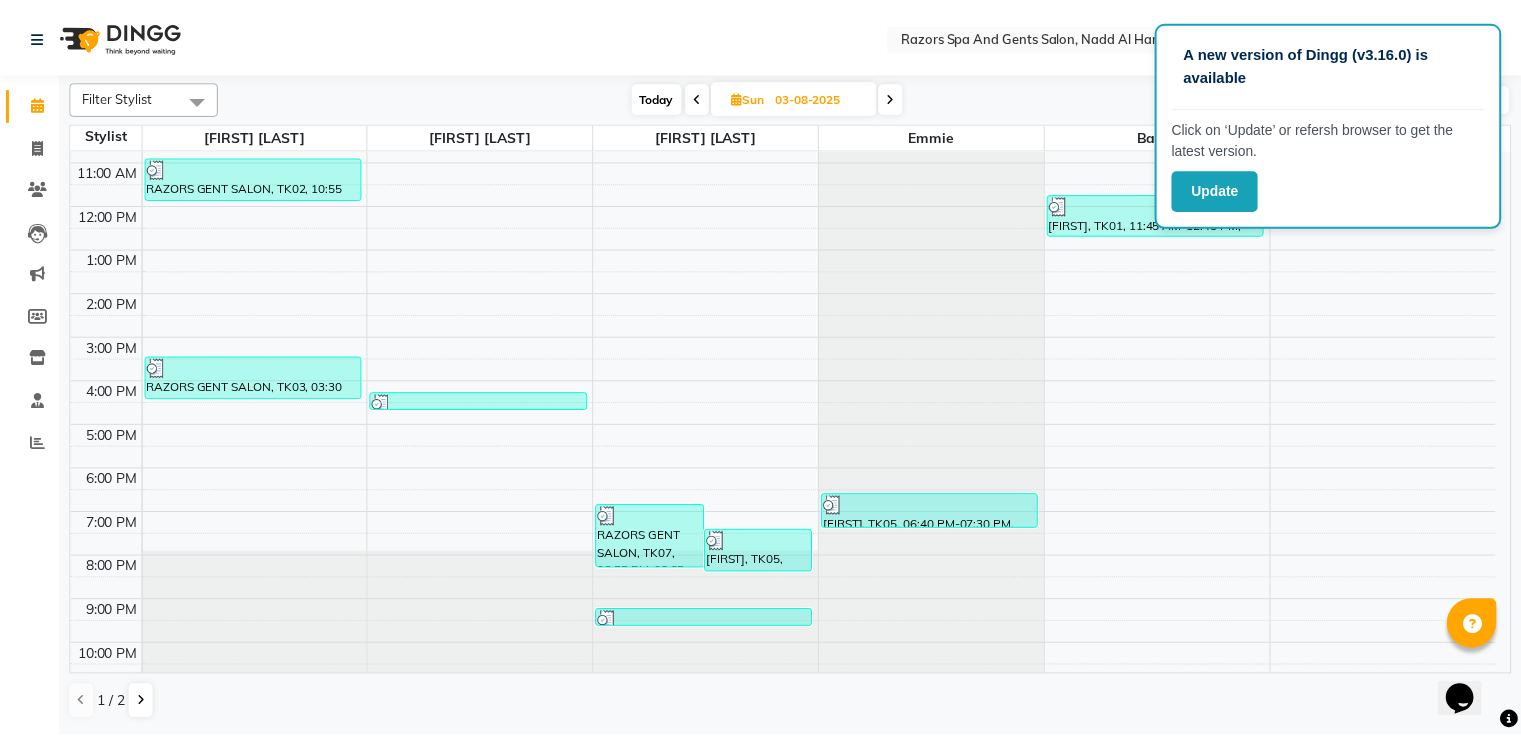 scroll, scrollTop: 0, scrollLeft: 0, axis: both 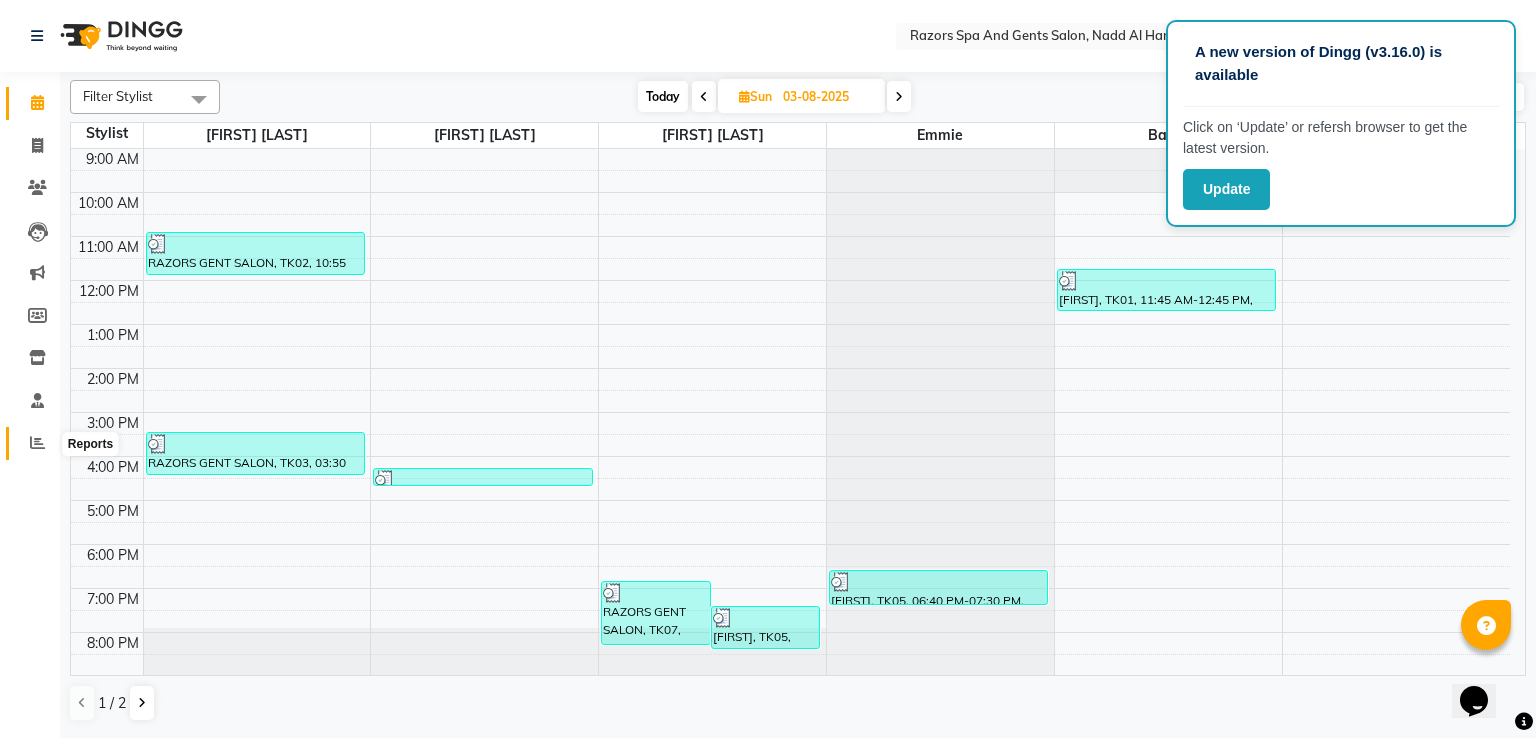 click 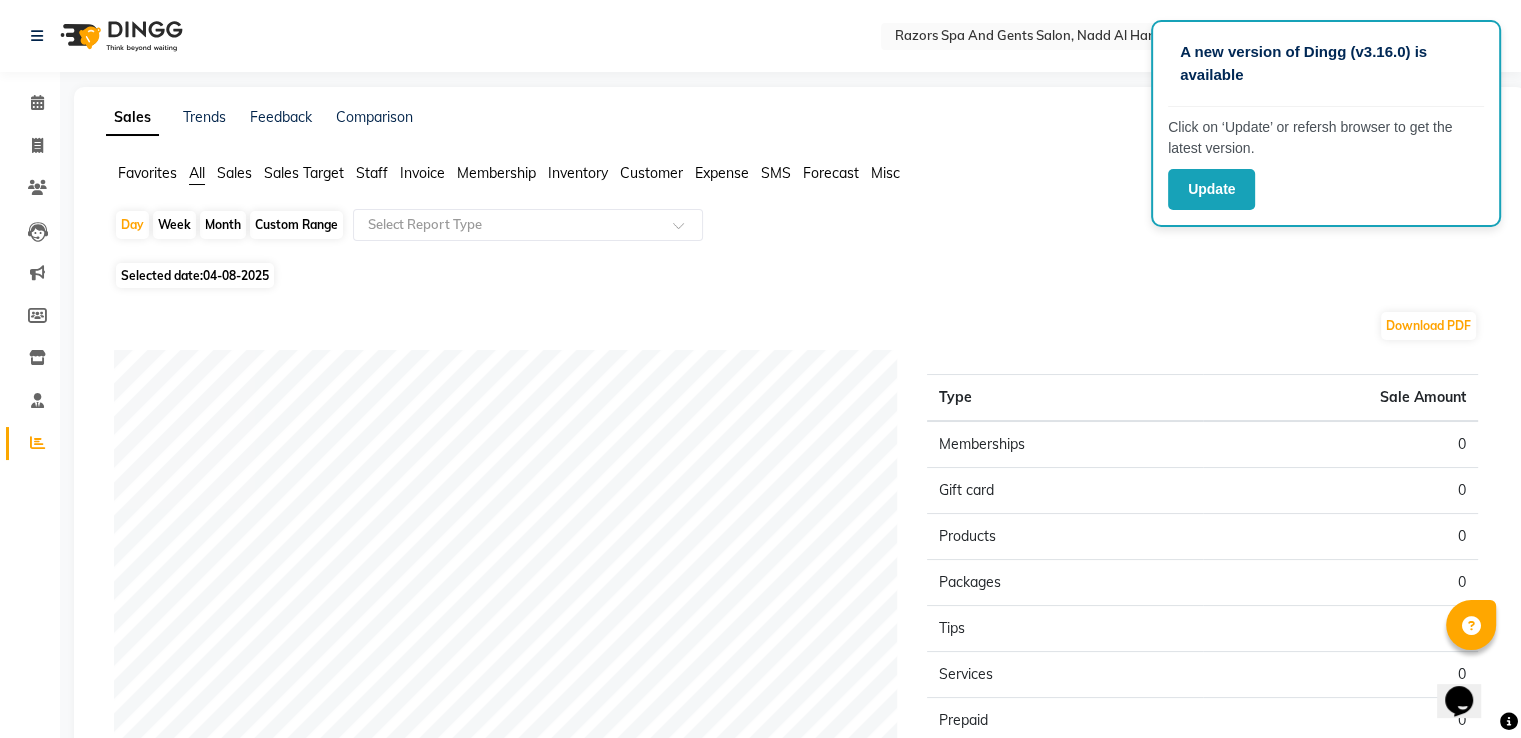 click on "04-08-2025" 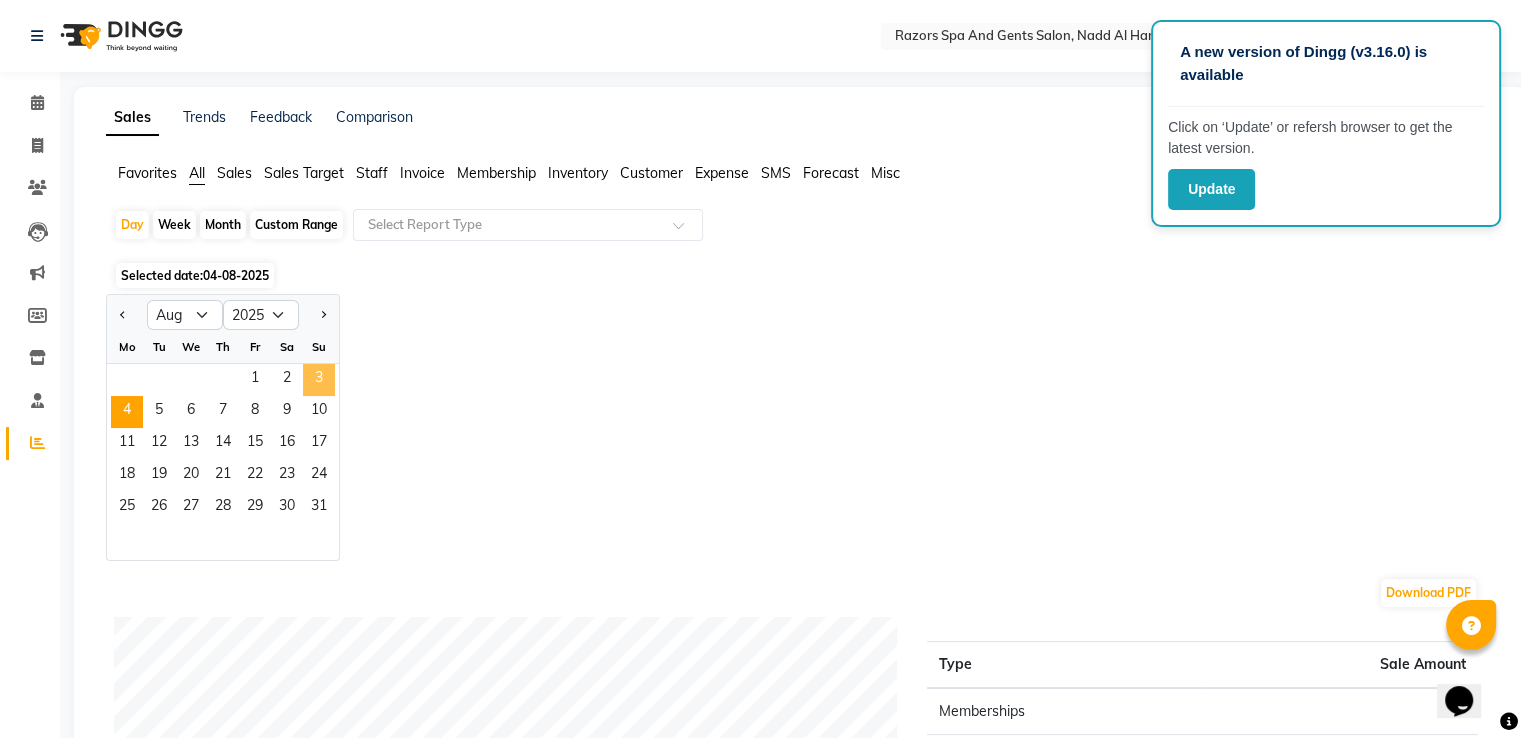 click on "3" 